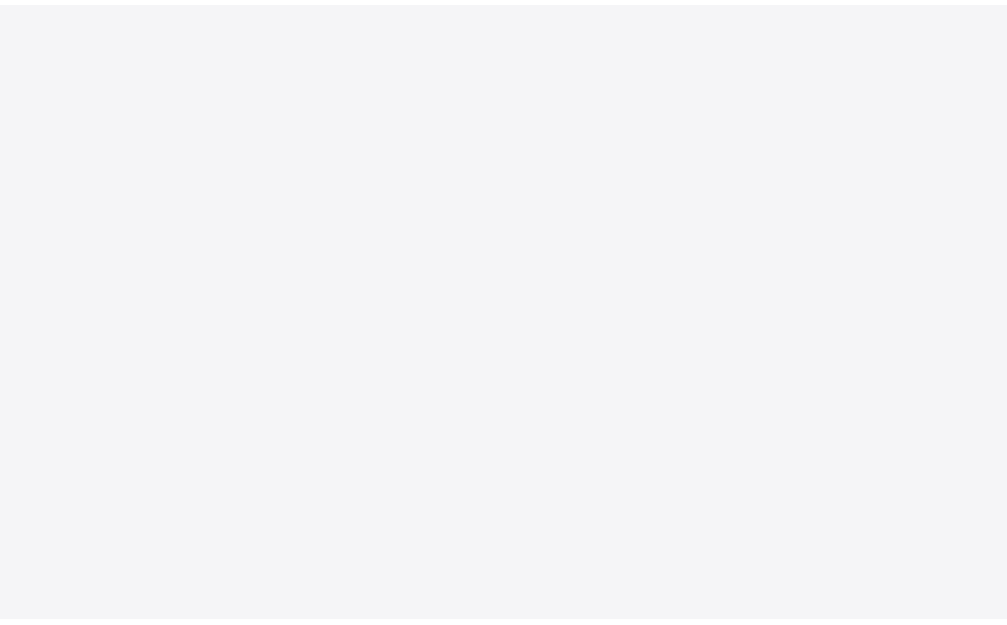 scroll, scrollTop: 0, scrollLeft: 0, axis: both 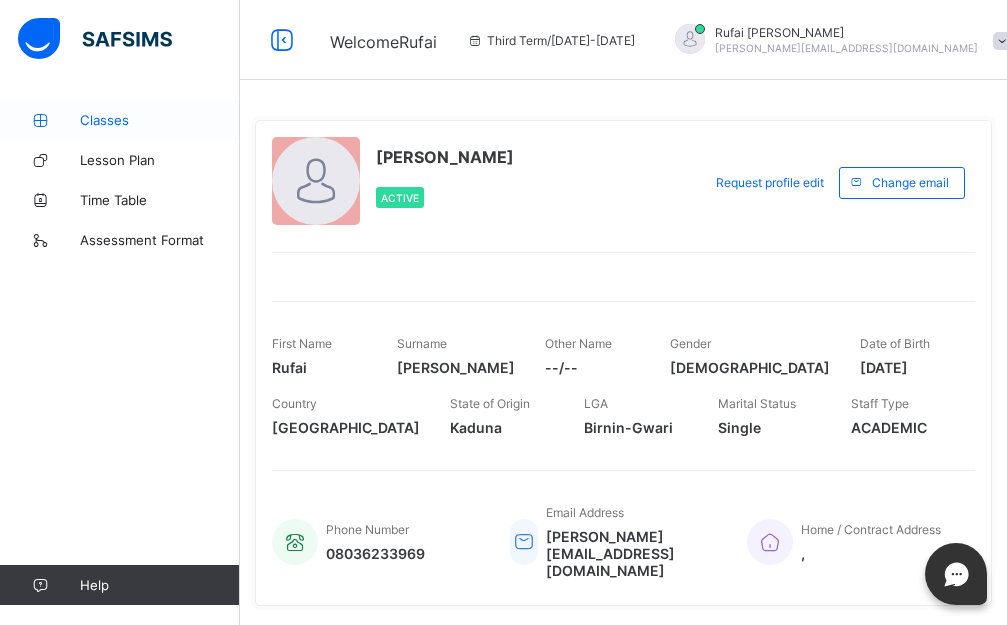 click on "Classes" at bounding box center (160, 120) 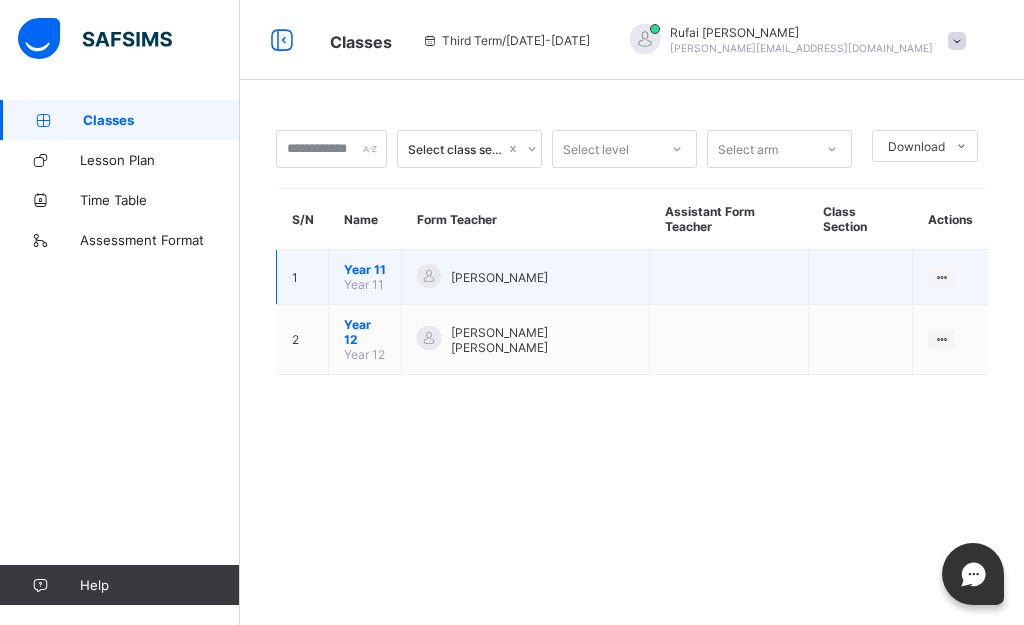 click at bounding box center [429, 277] 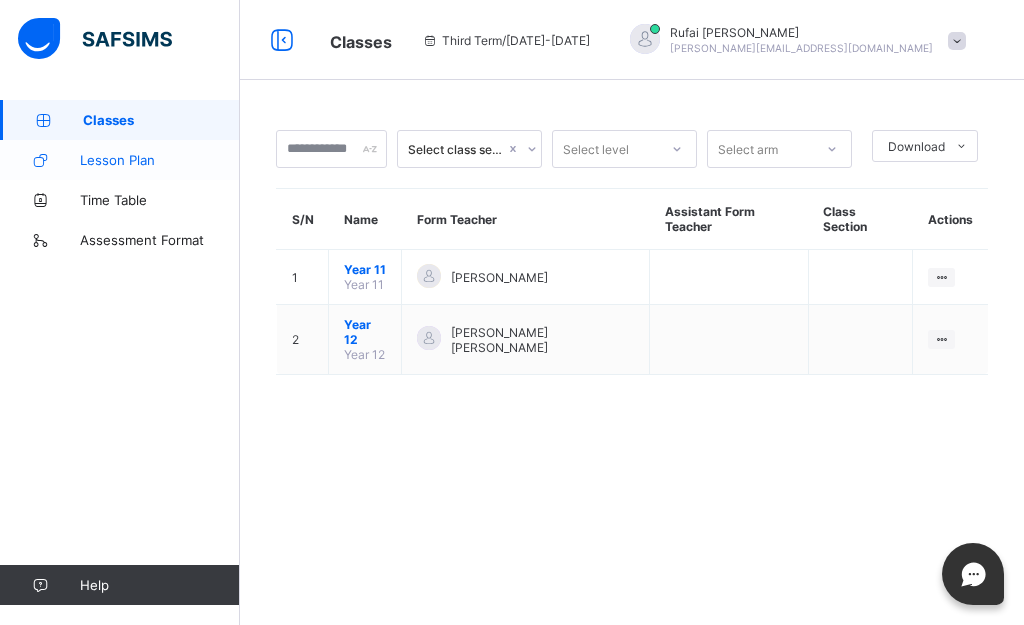 click on "Lesson Plan" at bounding box center (120, 160) 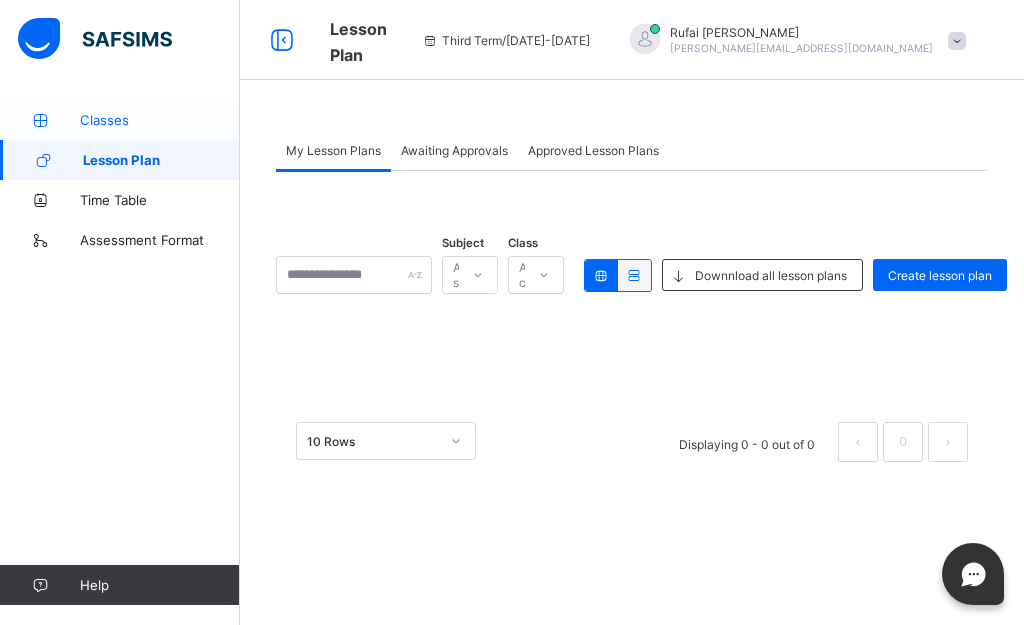 click on "Classes" at bounding box center [160, 120] 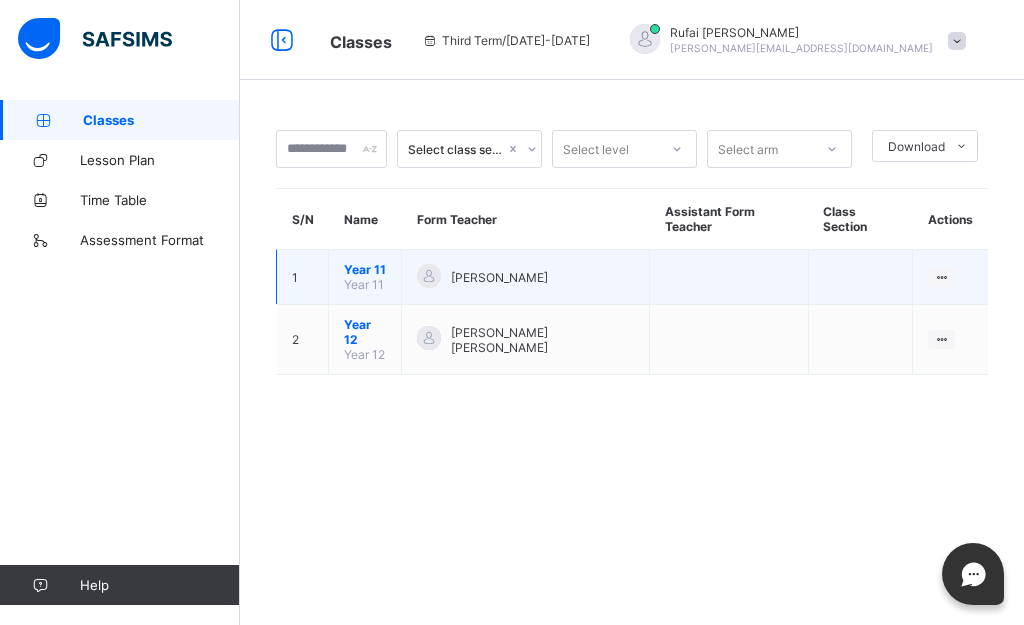 click on "1" at bounding box center [303, 277] 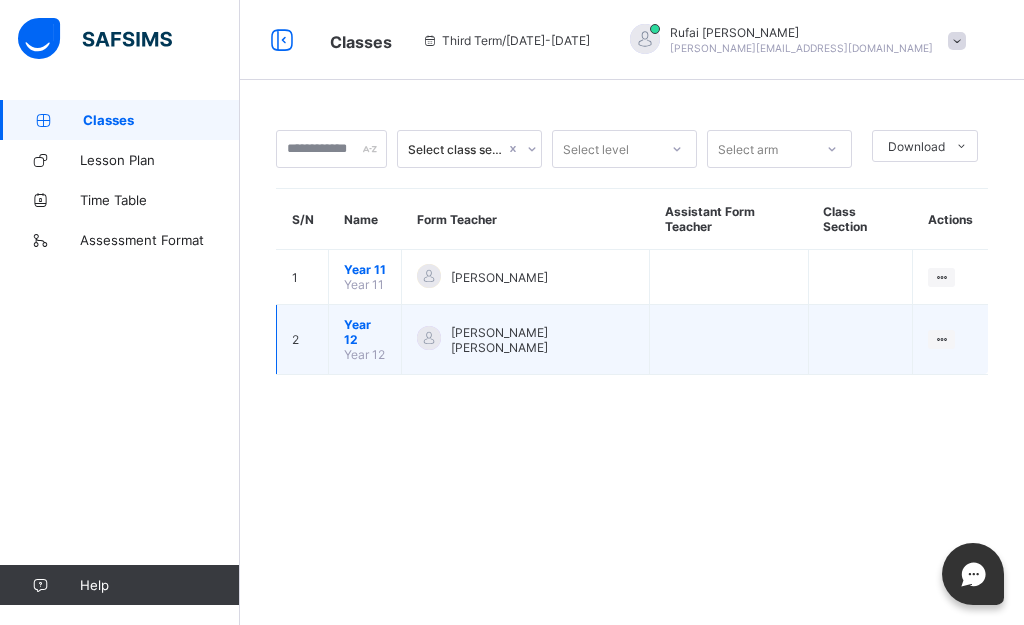 click at bounding box center (729, 340) 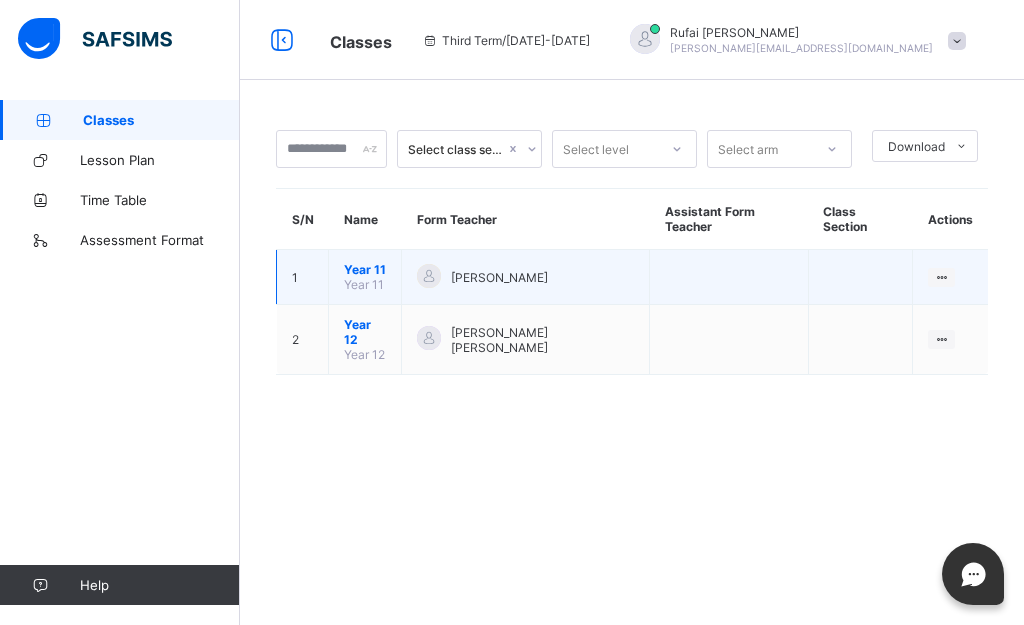 click on "[PERSON_NAME]" at bounding box center (525, 277) 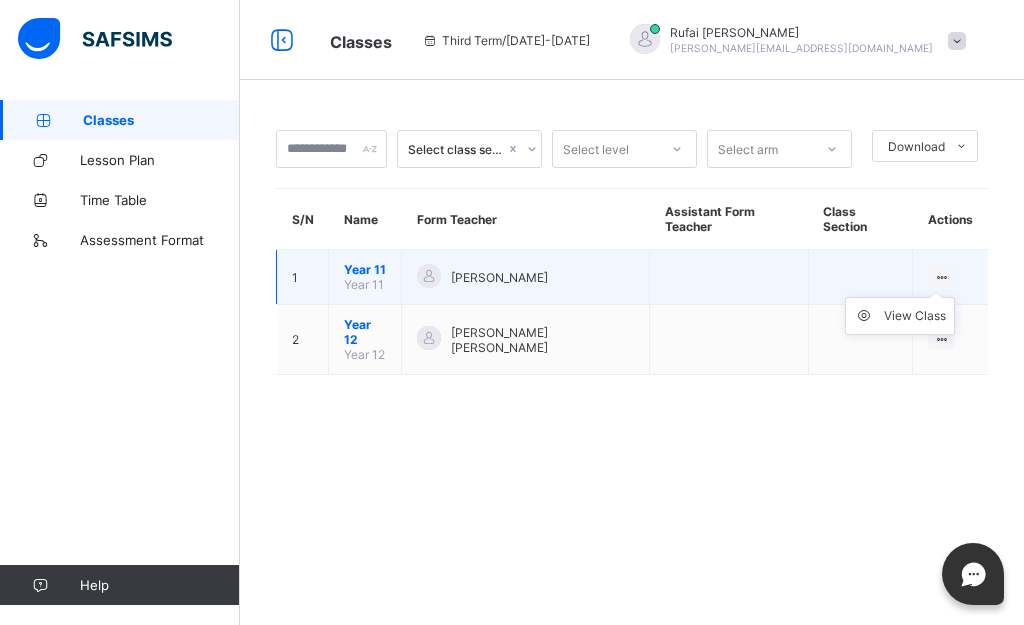 click on "View Class" at bounding box center [900, 316] 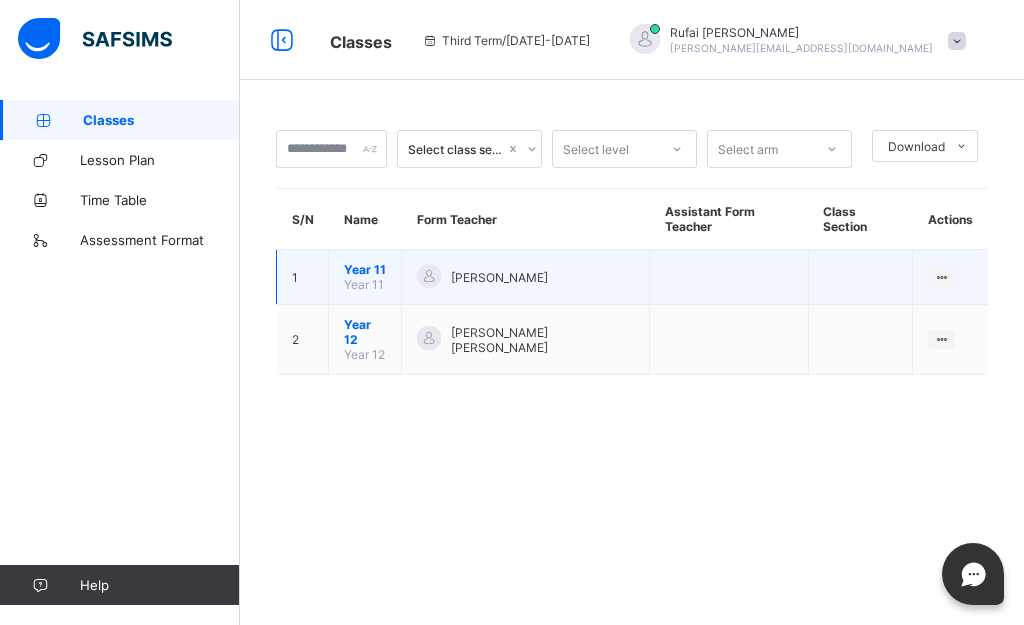 click on "View Class" at bounding box center [950, 277] 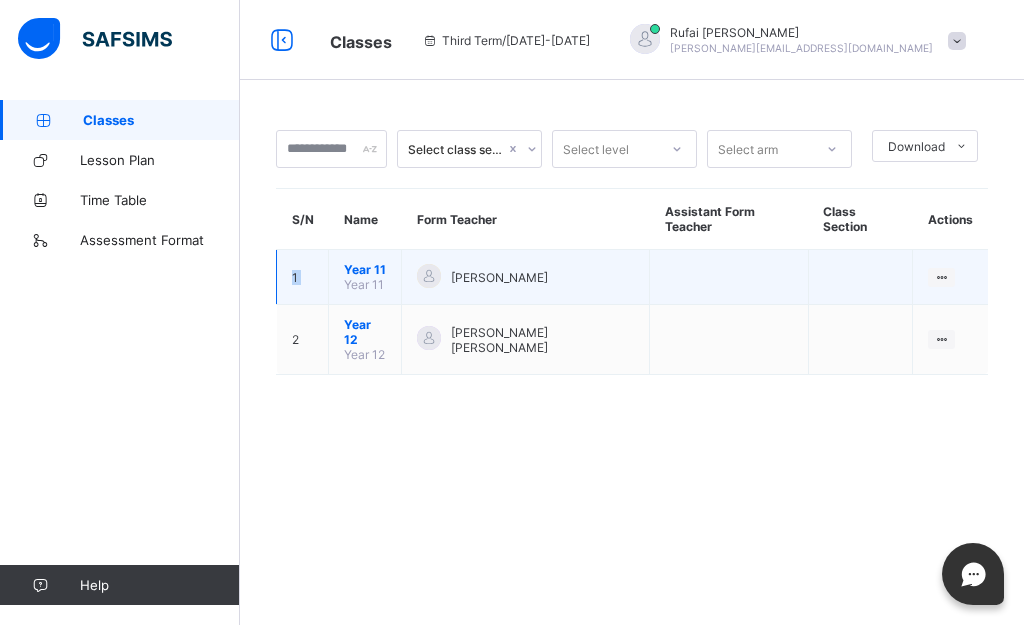click on "1" at bounding box center [303, 277] 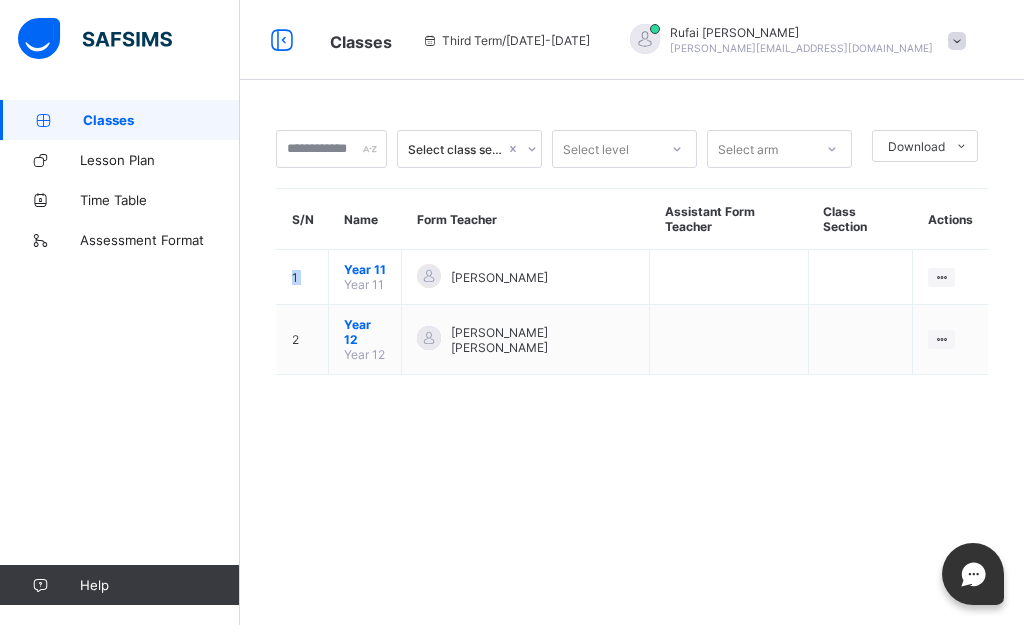 click at bounding box center [95, 39] 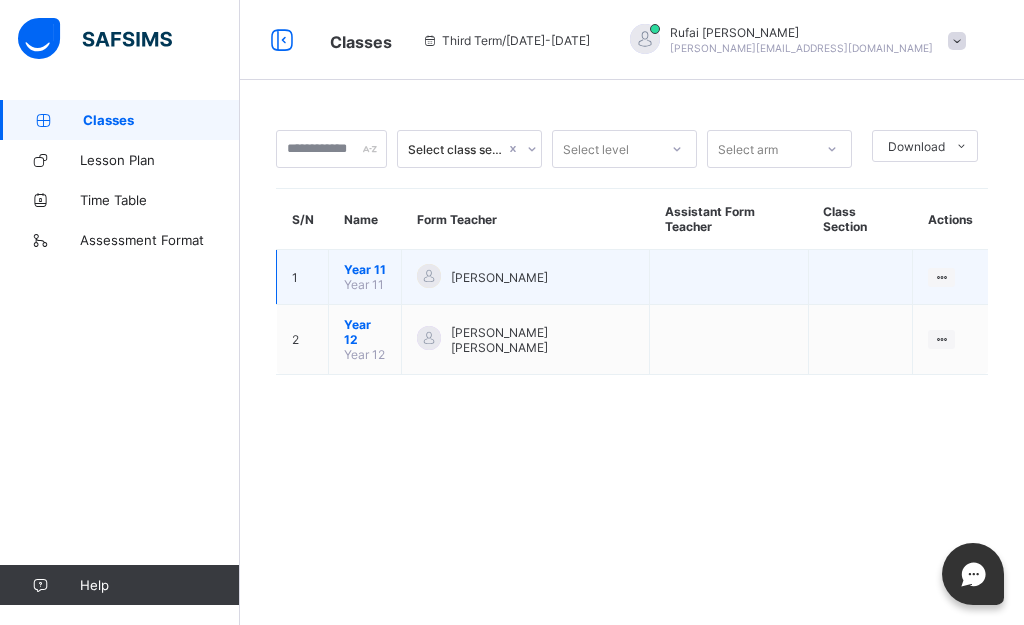 click on "[PERSON_NAME]" at bounding box center [526, 277] 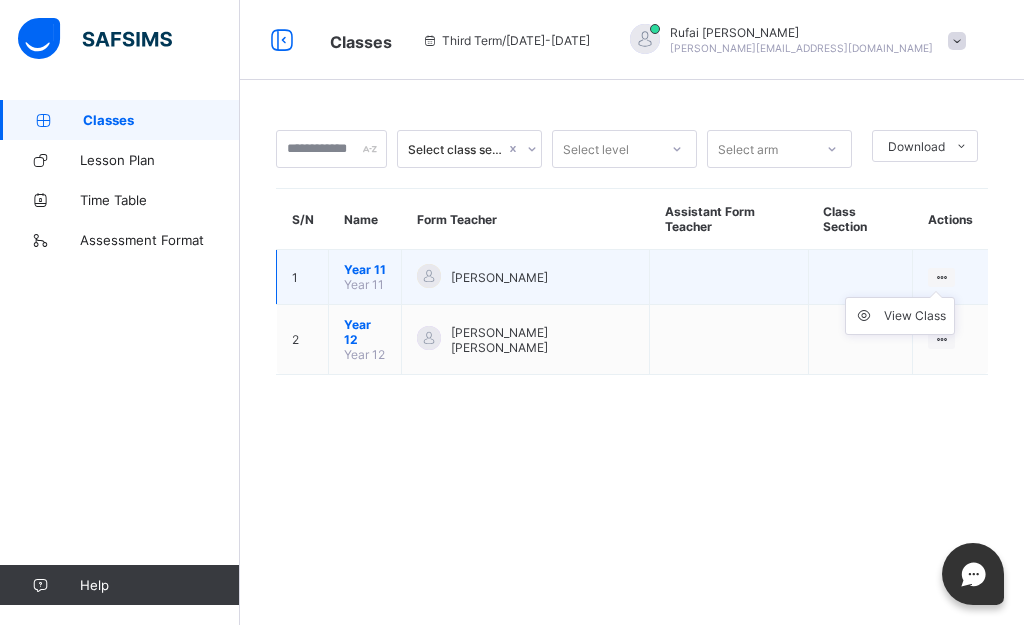 click at bounding box center [941, 277] 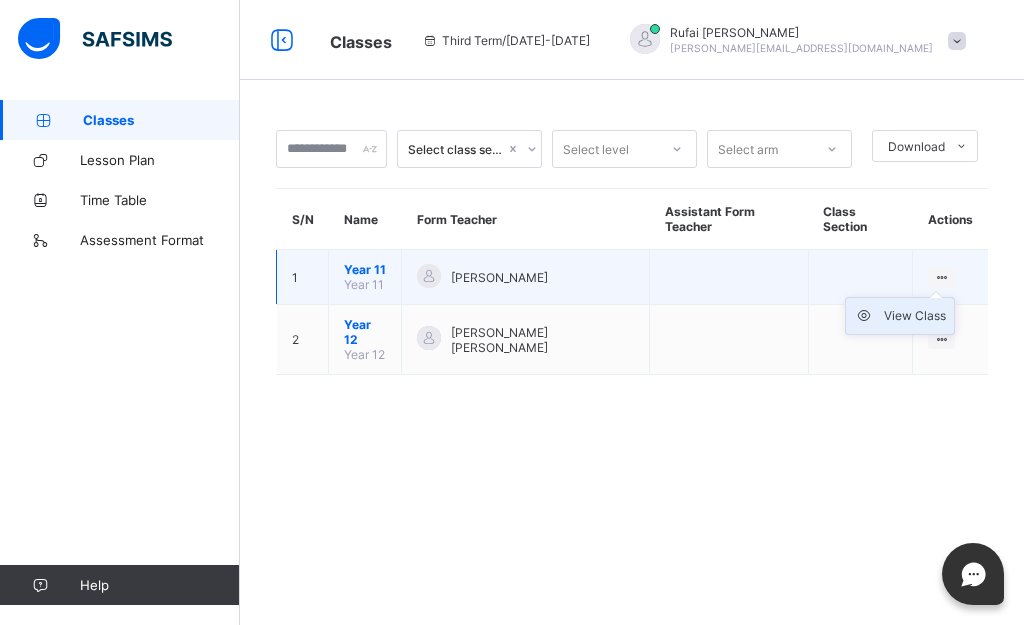 click on "View Class" at bounding box center [900, 316] 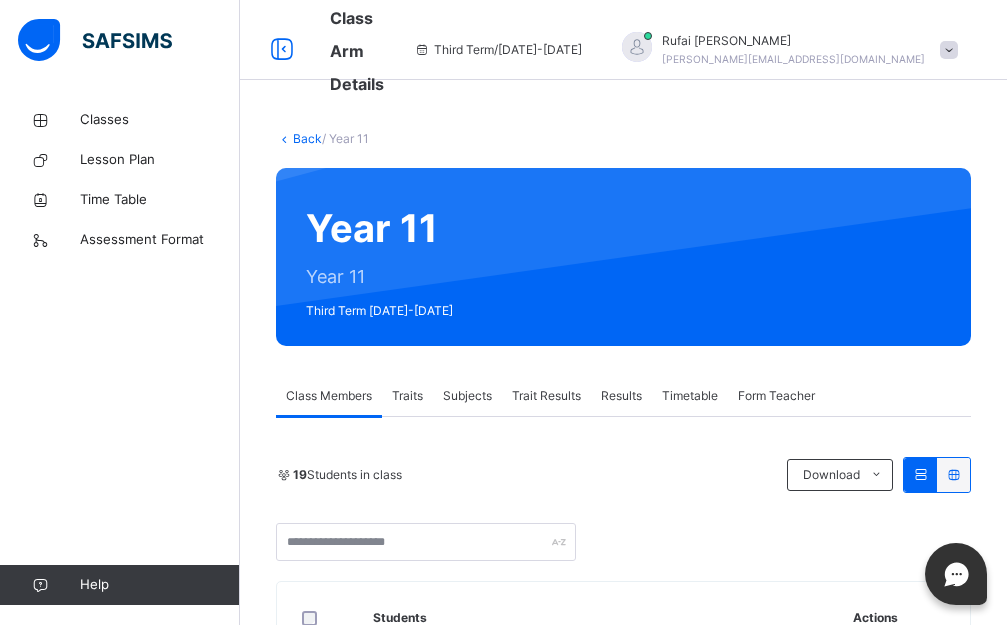 click on "Subjects" at bounding box center [467, 396] 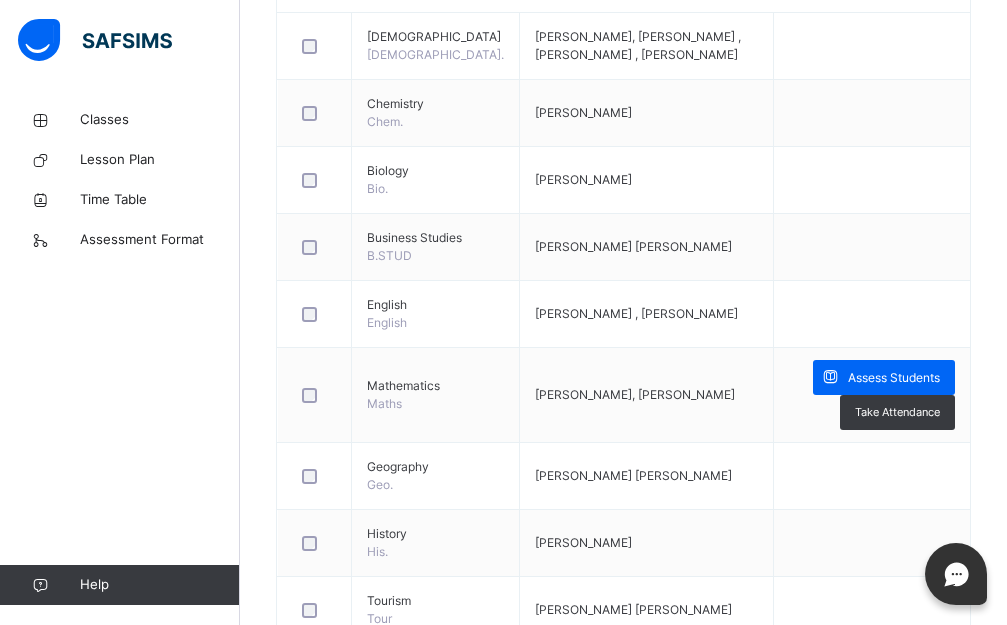 scroll, scrollTop: 600, scrollLeft: 0, axis: vertical 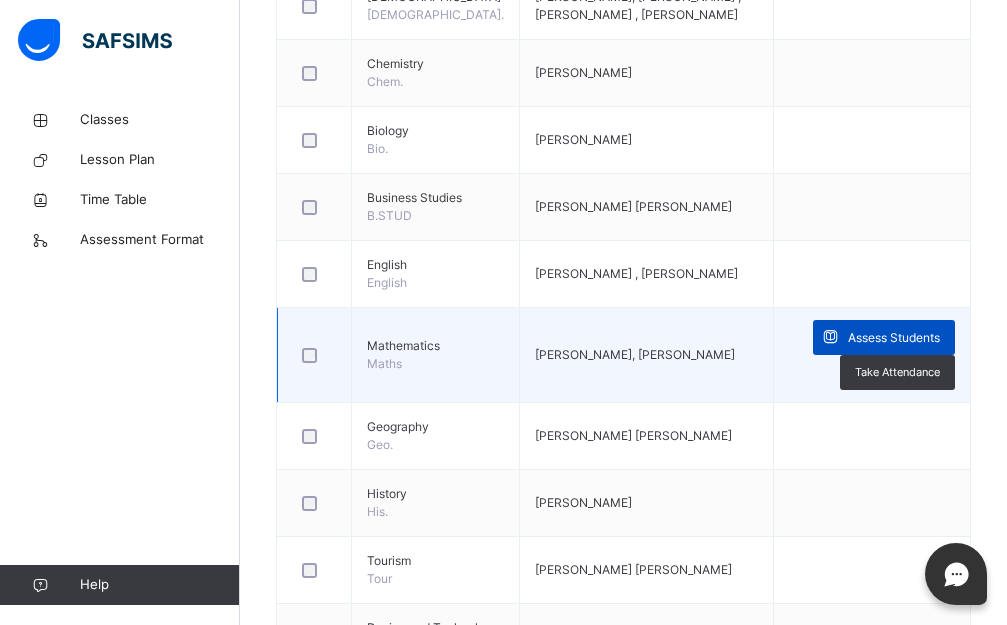 click on "Assess Students" at bounding box center [884, 337] 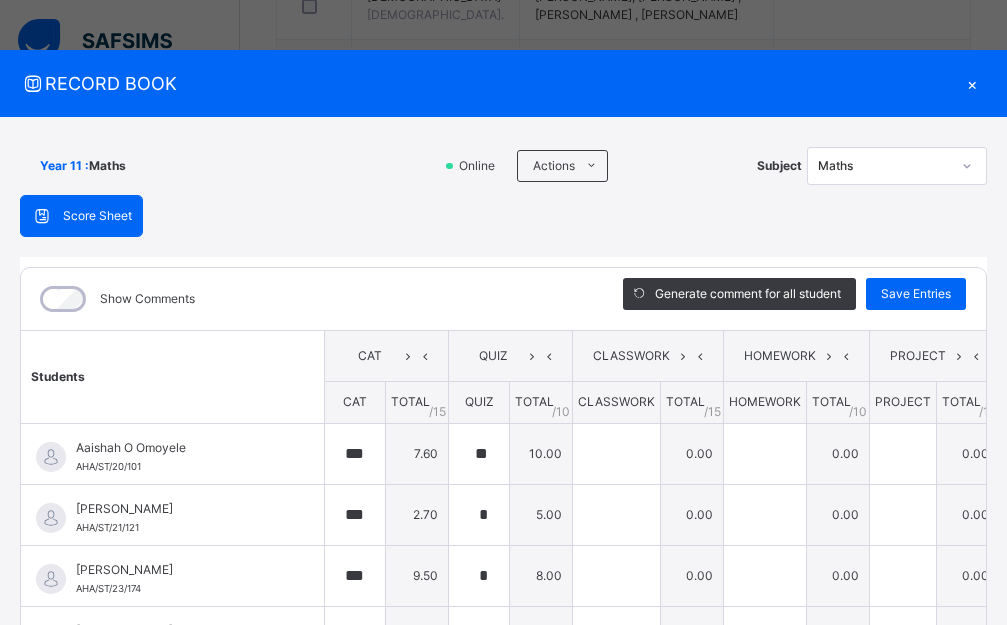 type on "***" 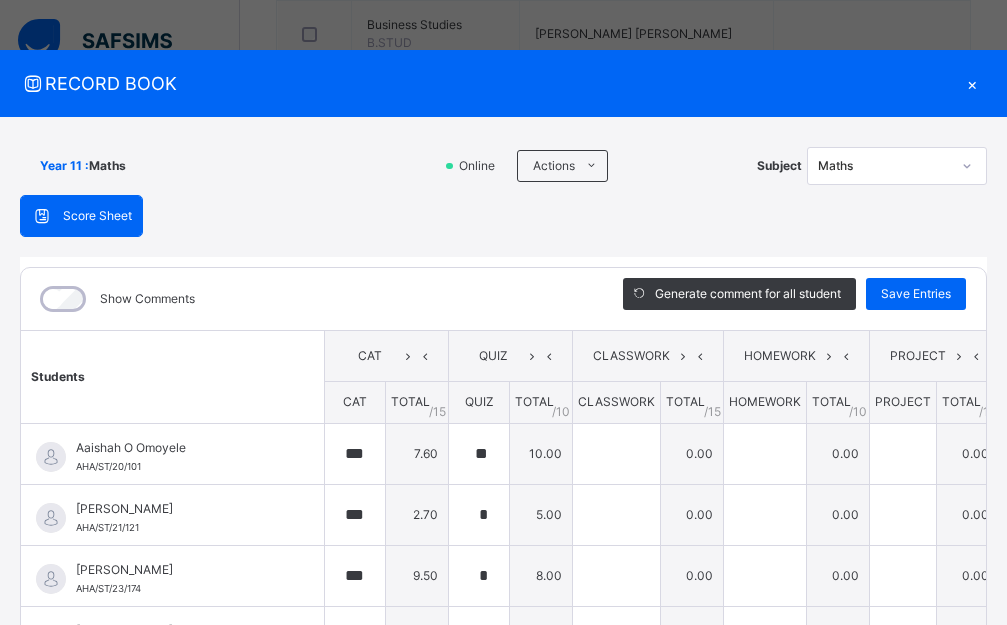 scroll, scrollTop: 800, scrollLeft: 0, axis: vertical 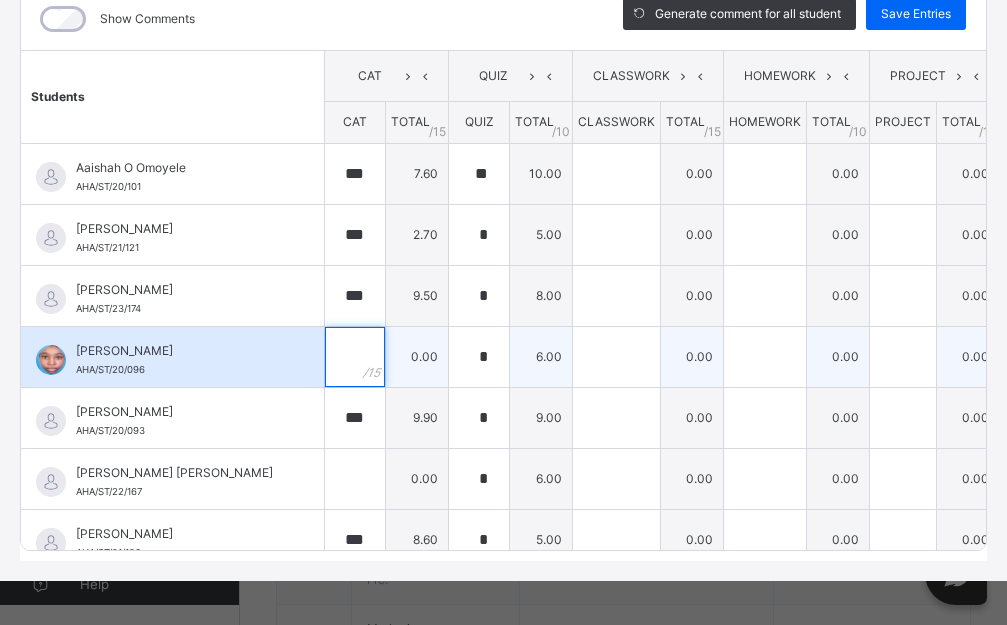 click at bounding box center (355, 357) 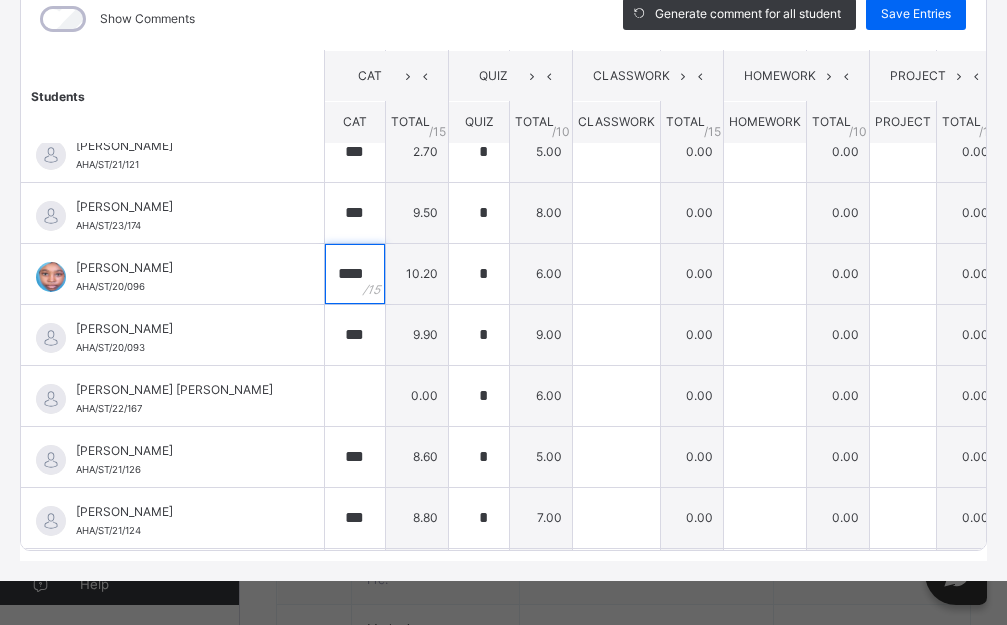 scroll, scrollTop: 147, scrollLeft: 0, axis: vertical 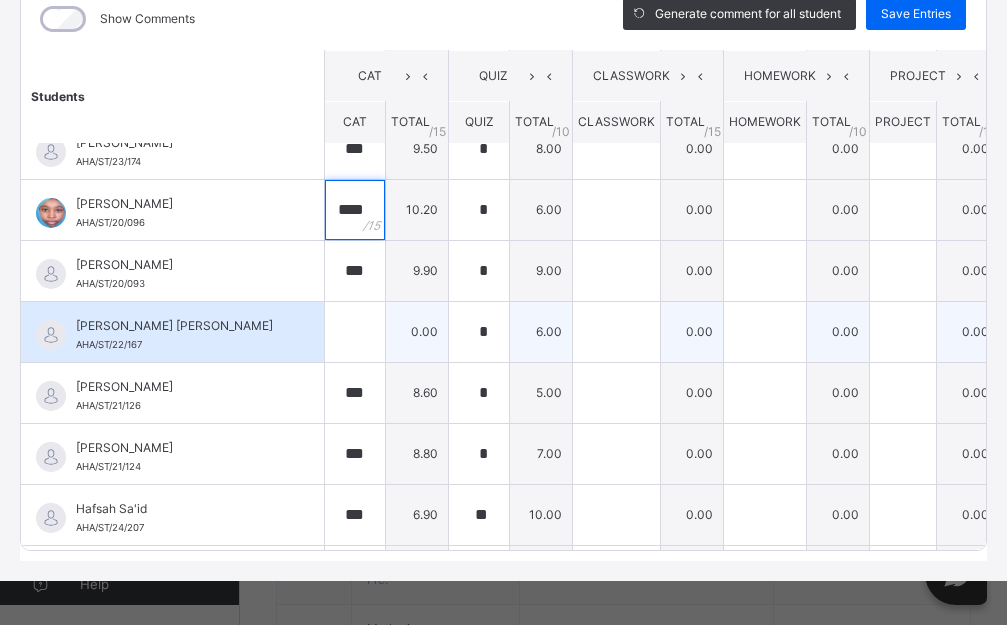 type on "****" 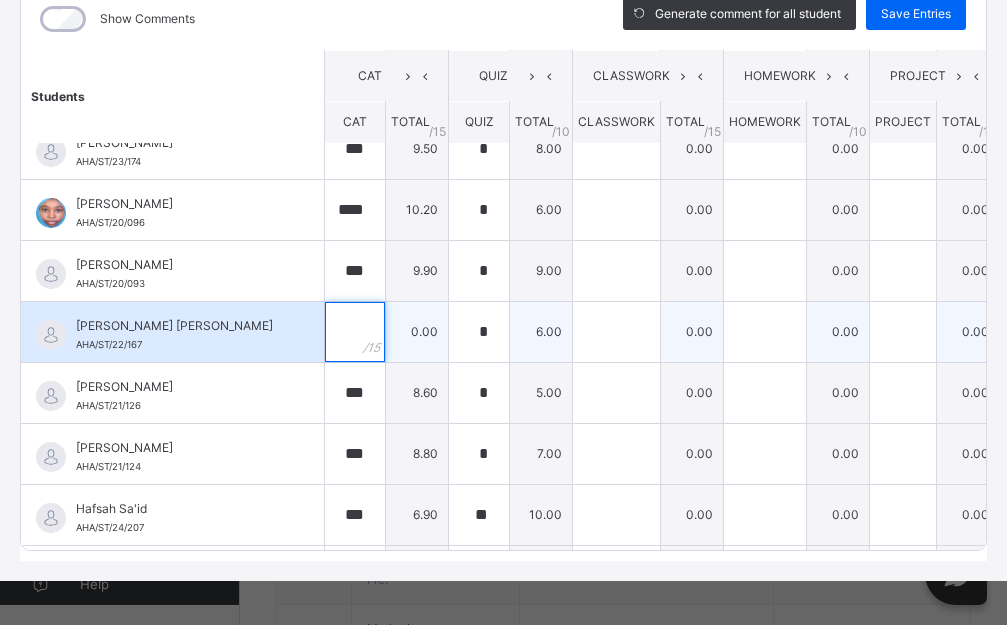 click at bounding box center (355, 332) 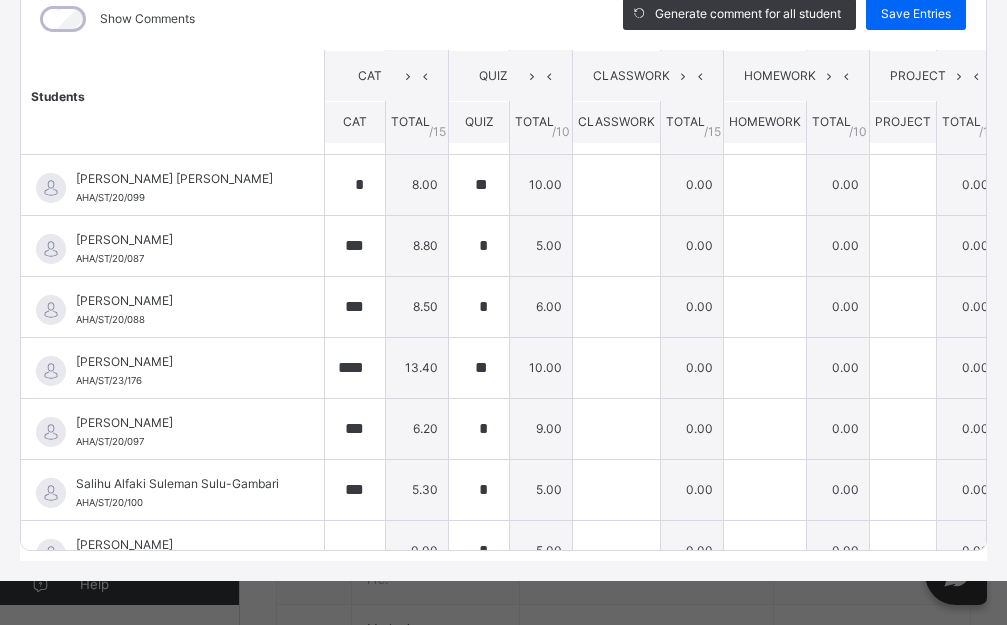 scroll, scrollTop: 147, scrollLeft: 0, axis: vertical 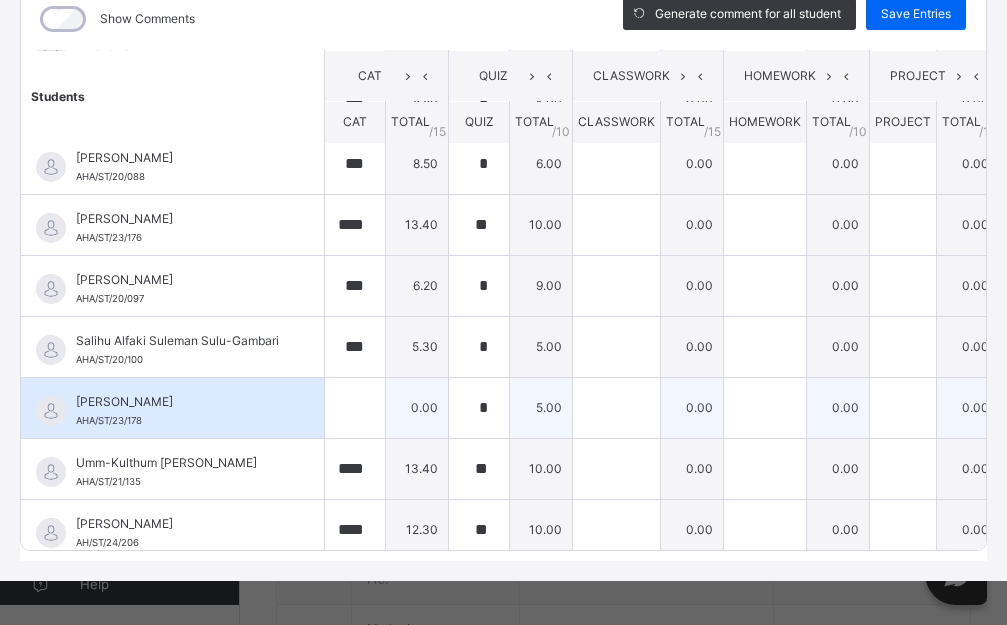 type on "***" 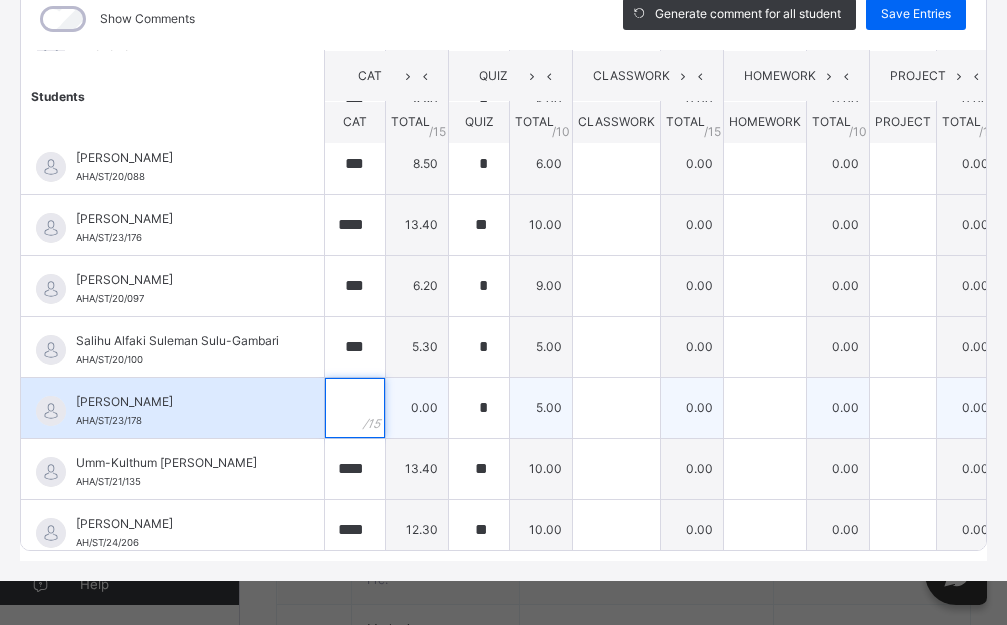click at bounding box center [355, 408] 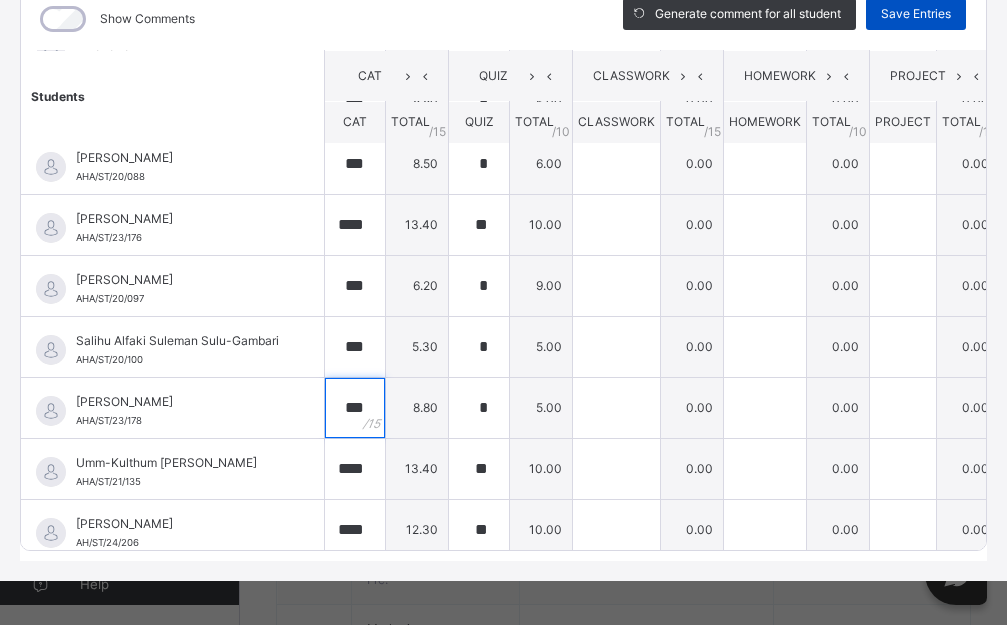type on "***" 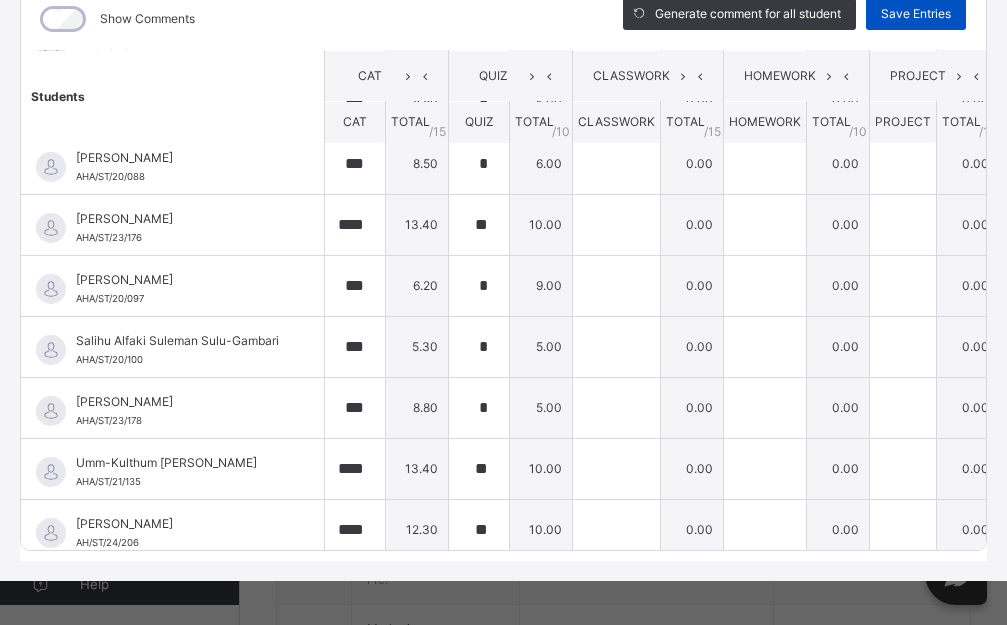 click on "Save Entries" at bounding box center (916, 14) 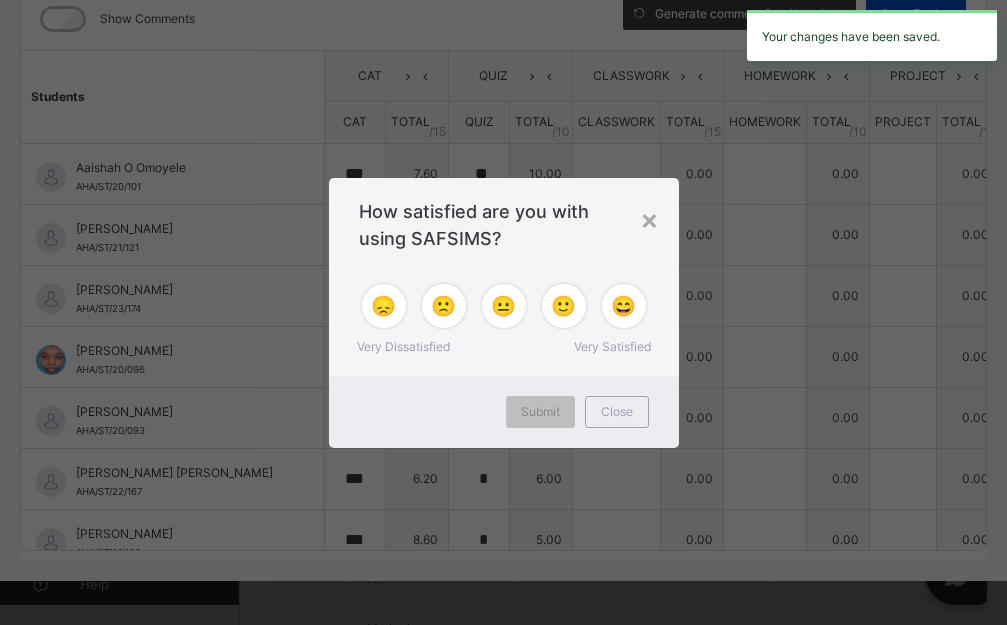 type on "***" 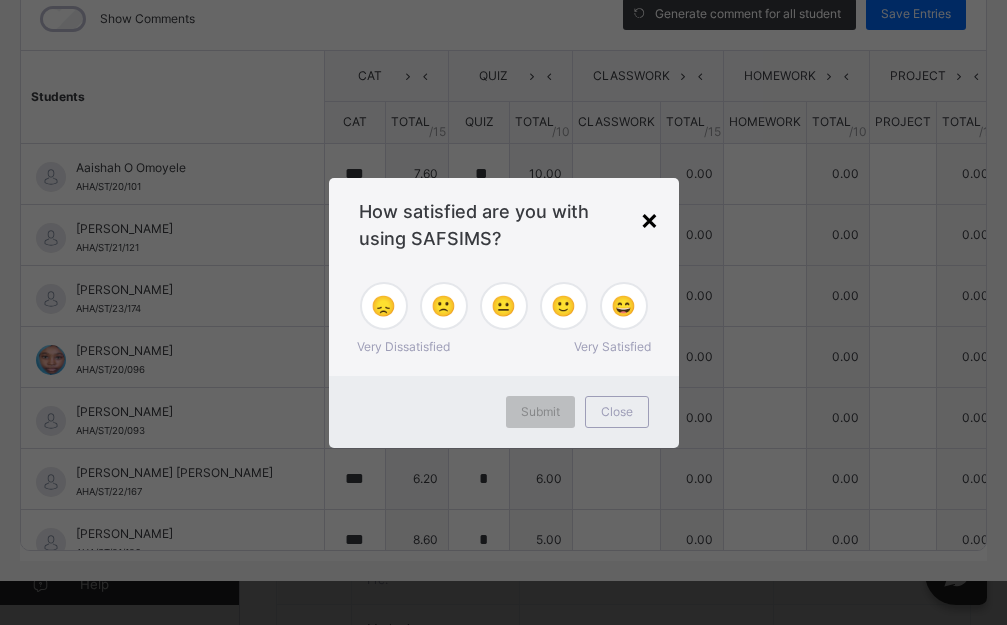 click on "×" at bounding box center [649, 219] 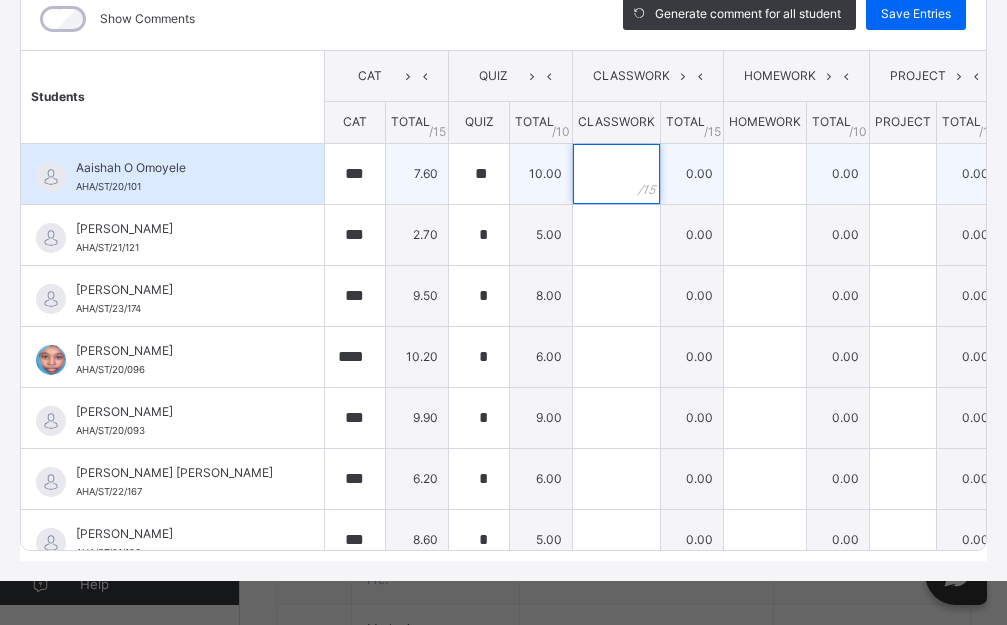 click at bounding box center [616, 174] 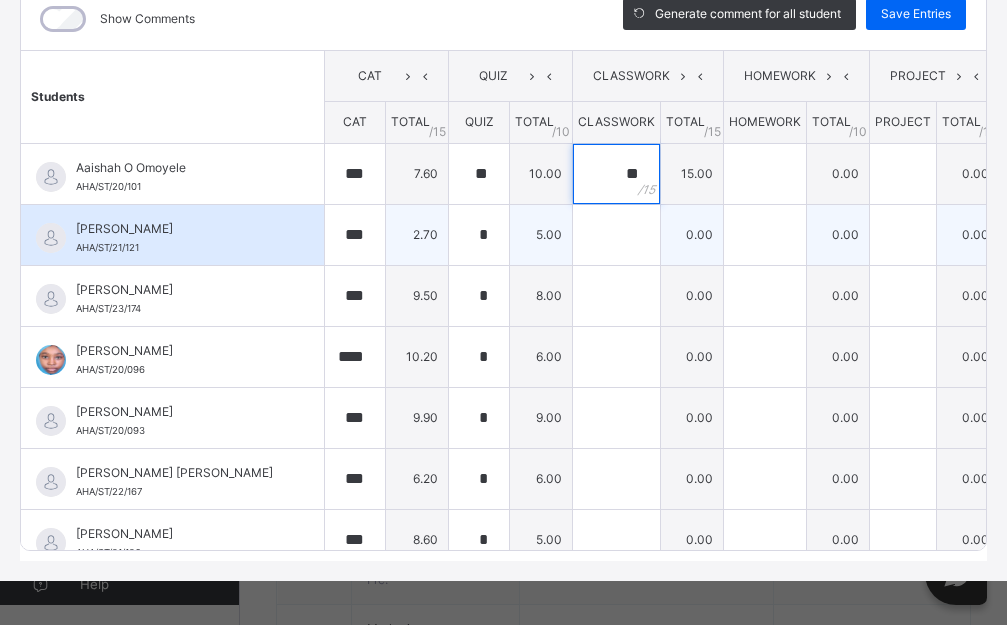 type on "**" 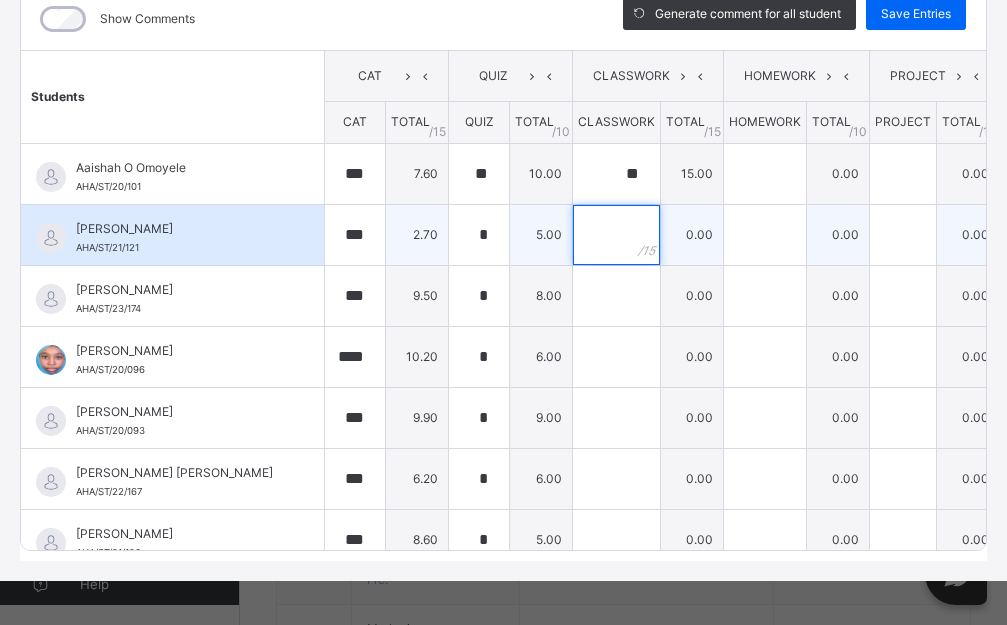 click at bounding box center (616, 235) 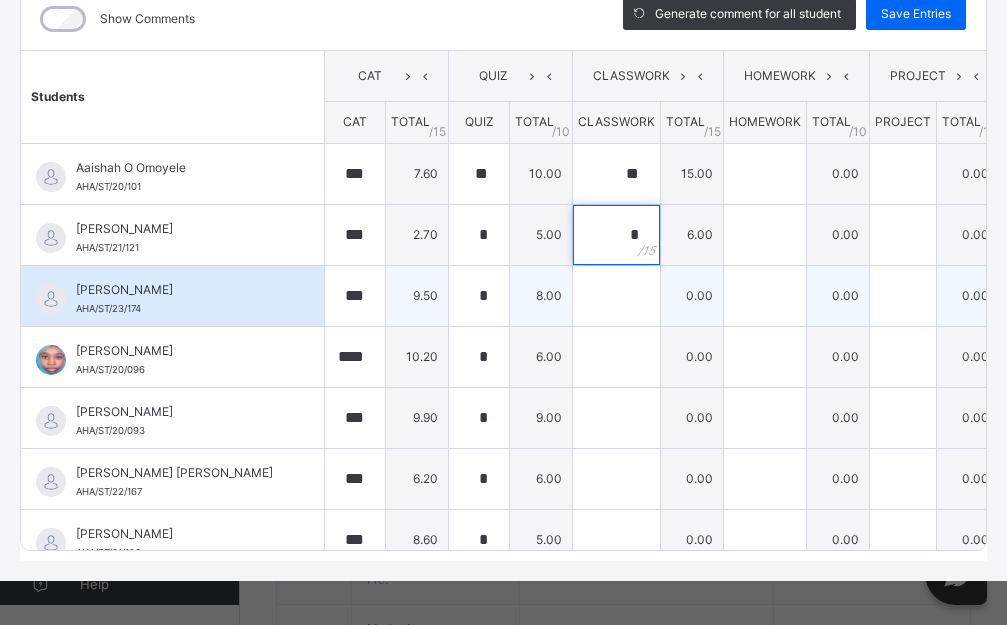type on "*" 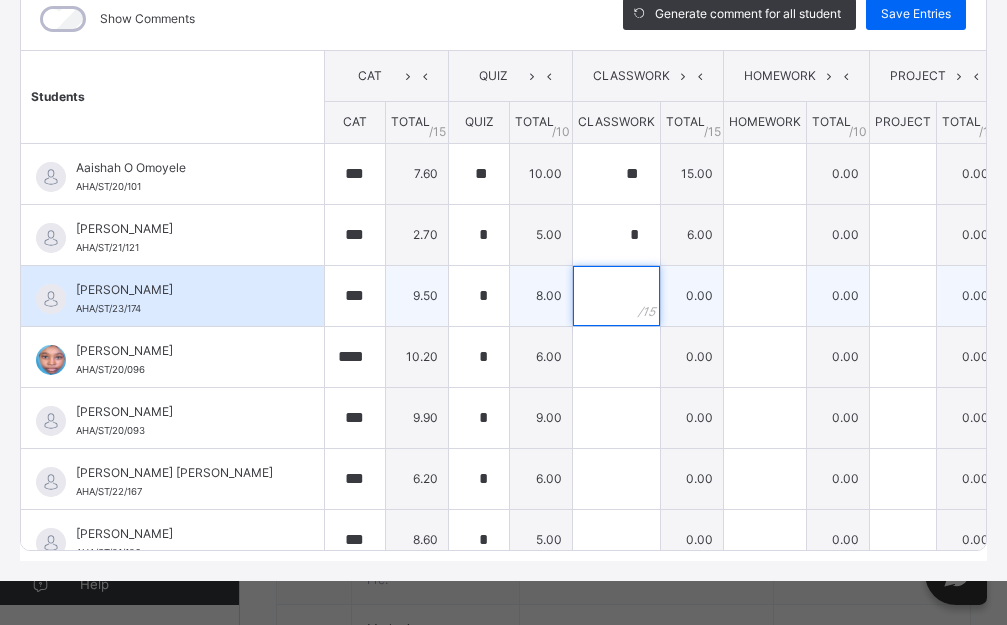 click at bounding box center [616, 296] 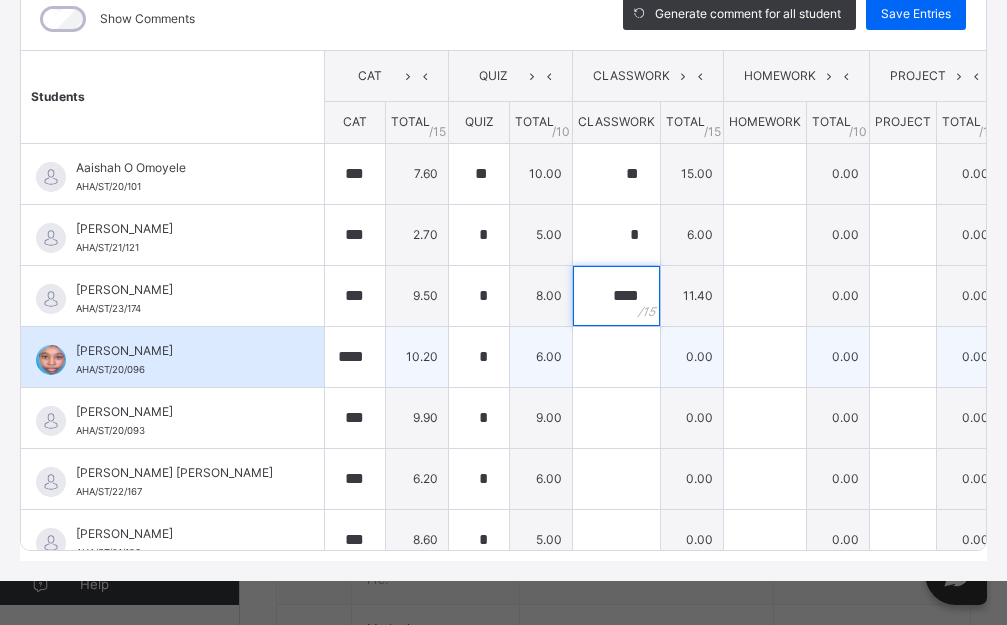 type on "****" 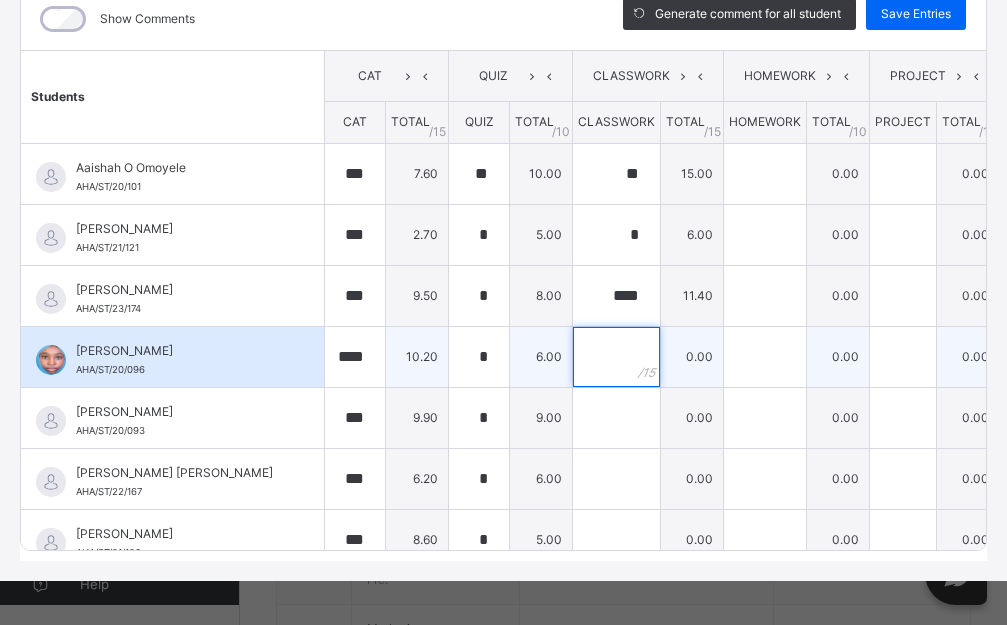 click at bounding box center [616, 357] 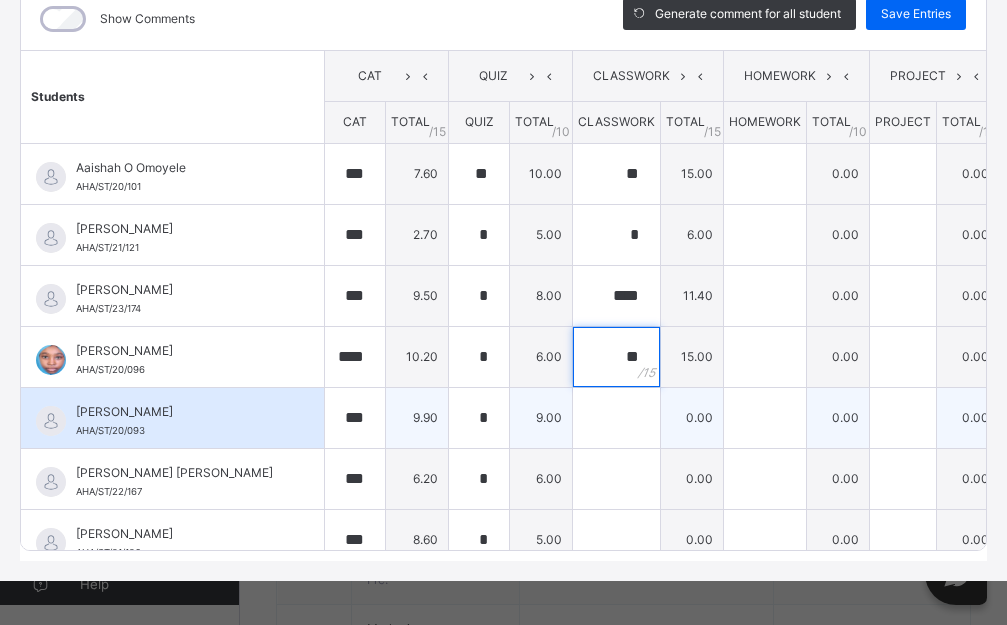 type on "**" 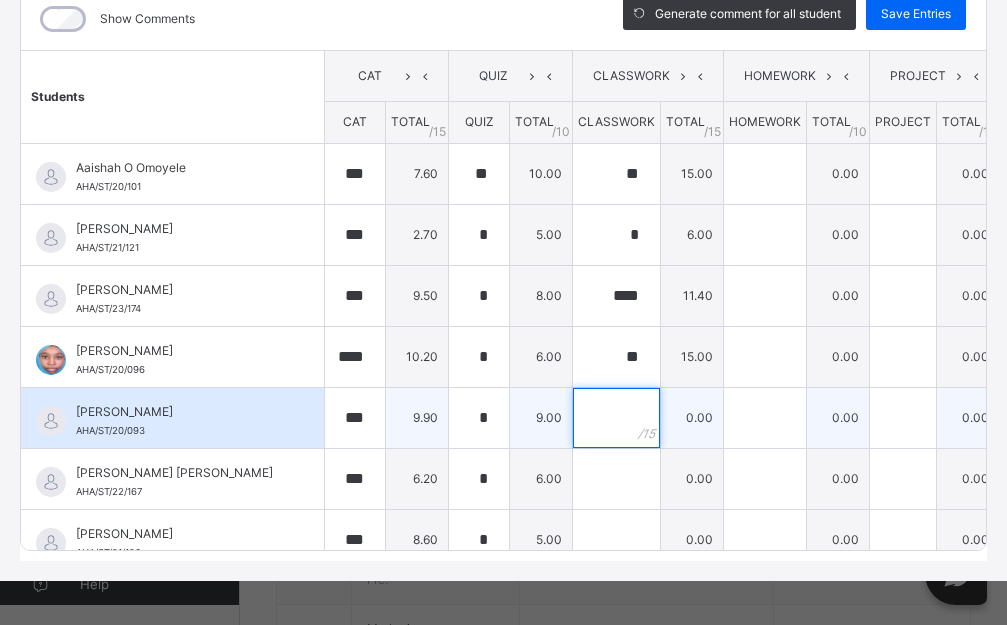 click at bounding box center [616, 418] 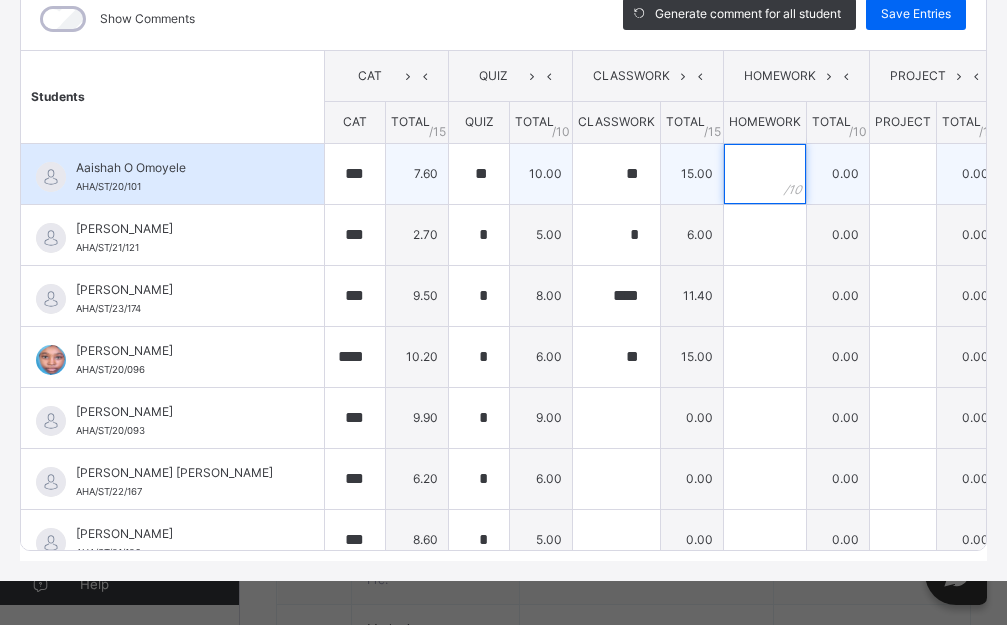 click at bounding box center [765, 174] 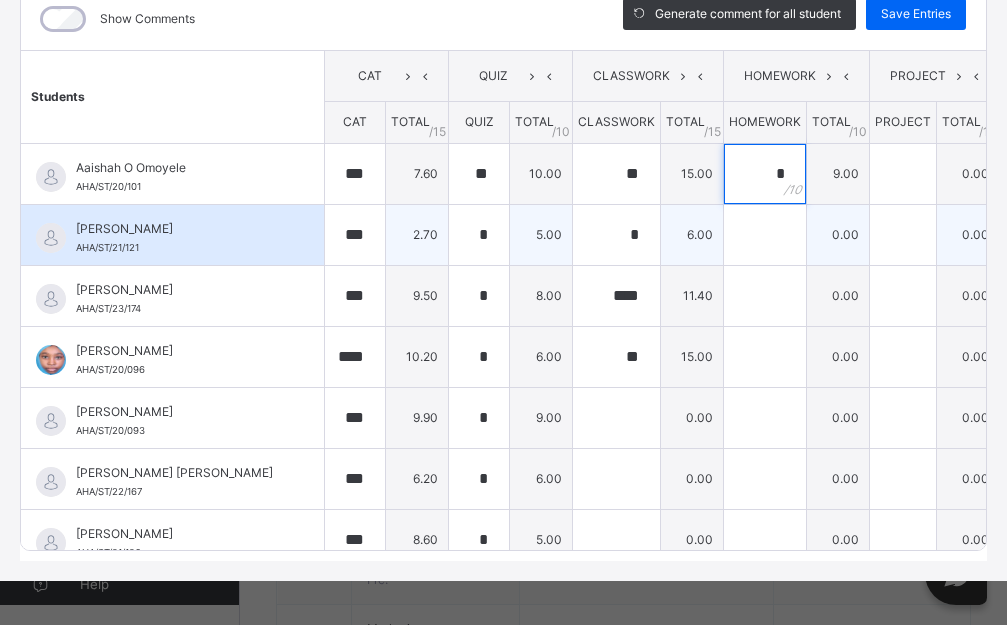 type on "*" 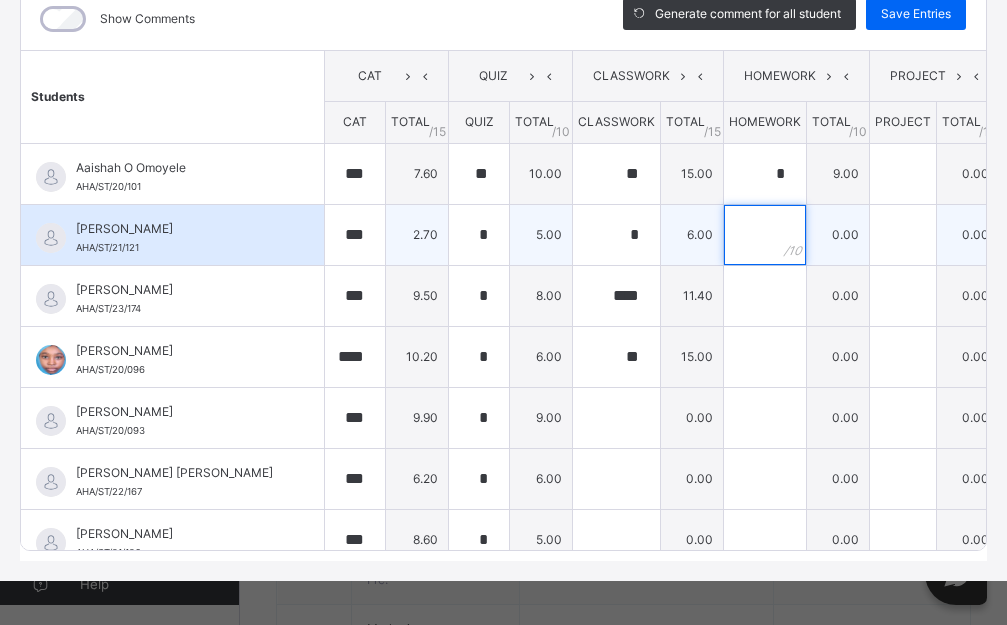 click at bounding box center (765, 235) 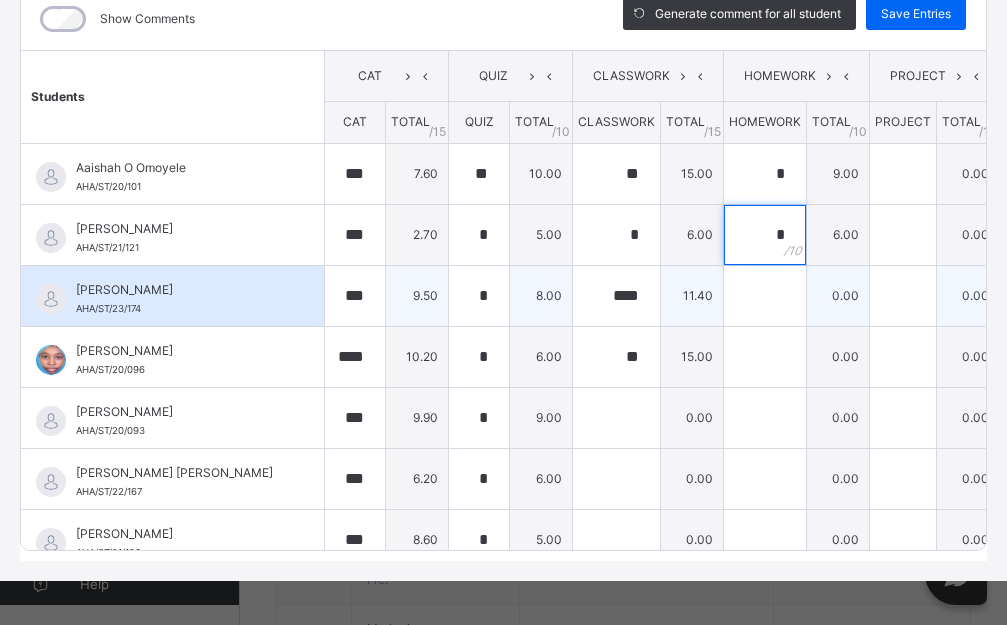 type on "*" 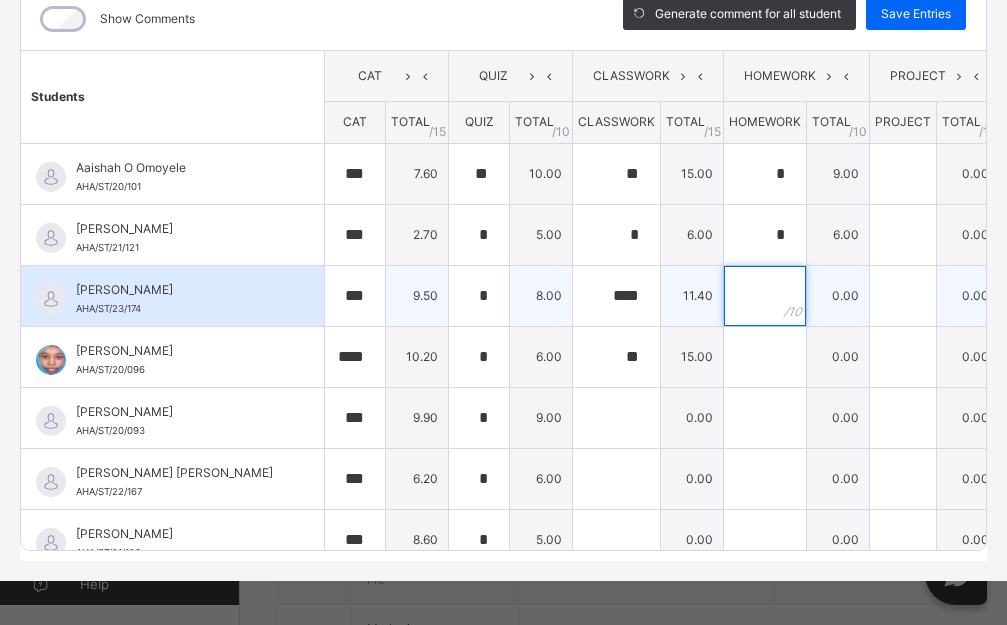 click at bounding box center [765, 296] 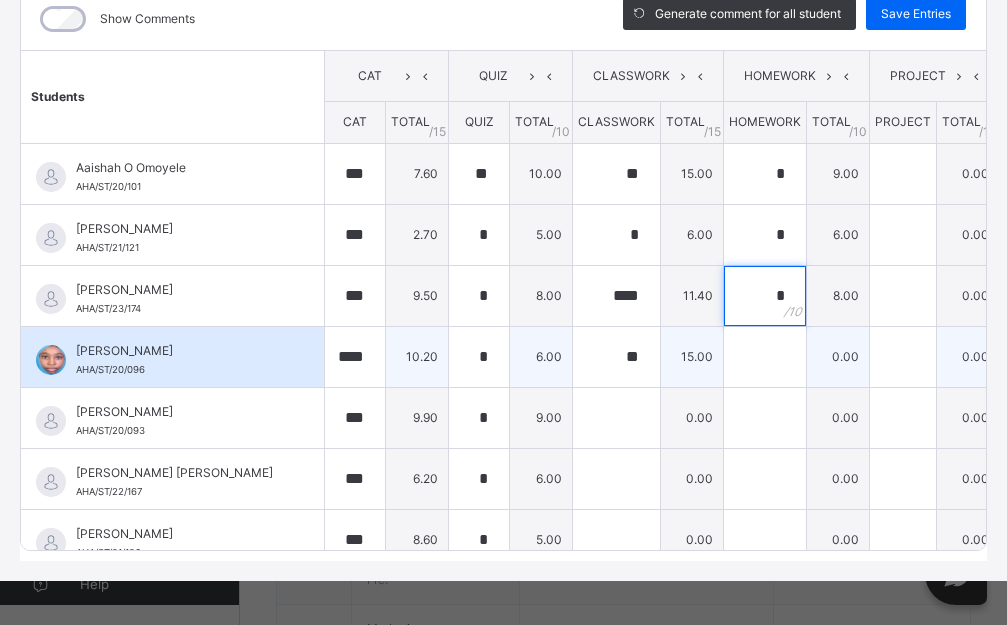 type on "*" 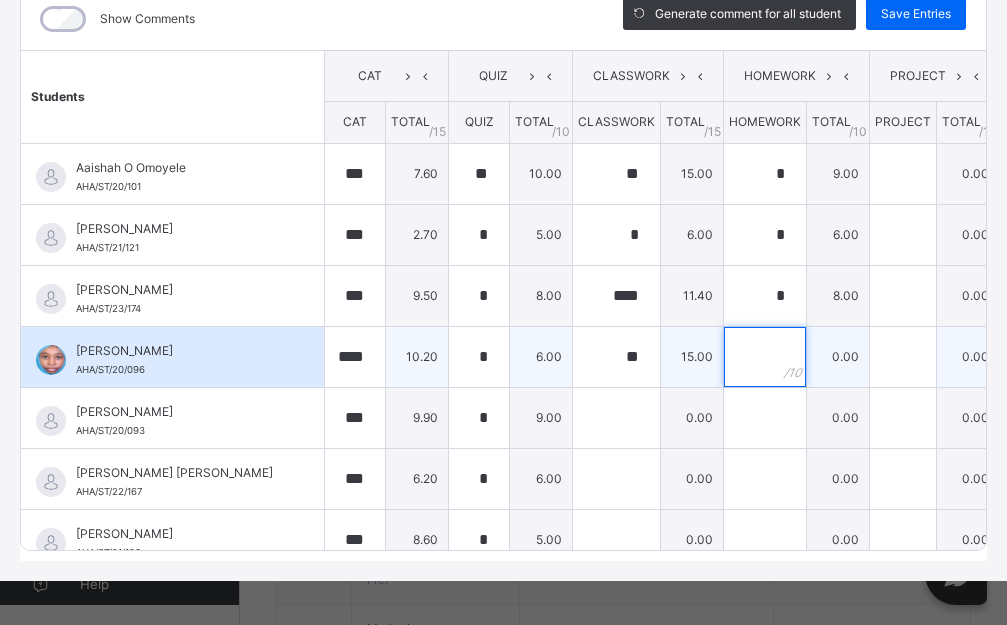click at bounding box center (765, 357) 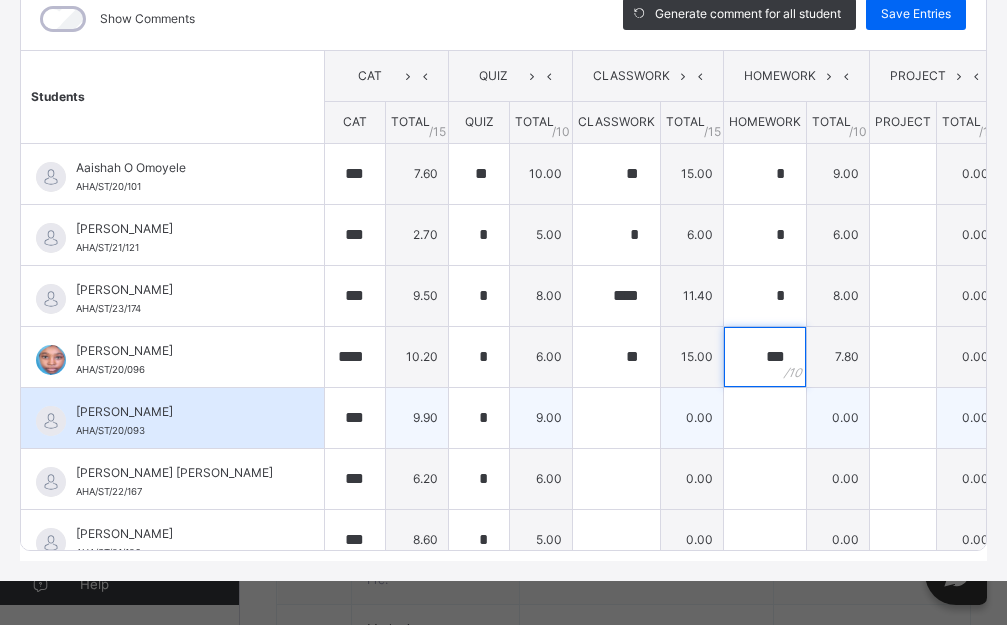type on "***" 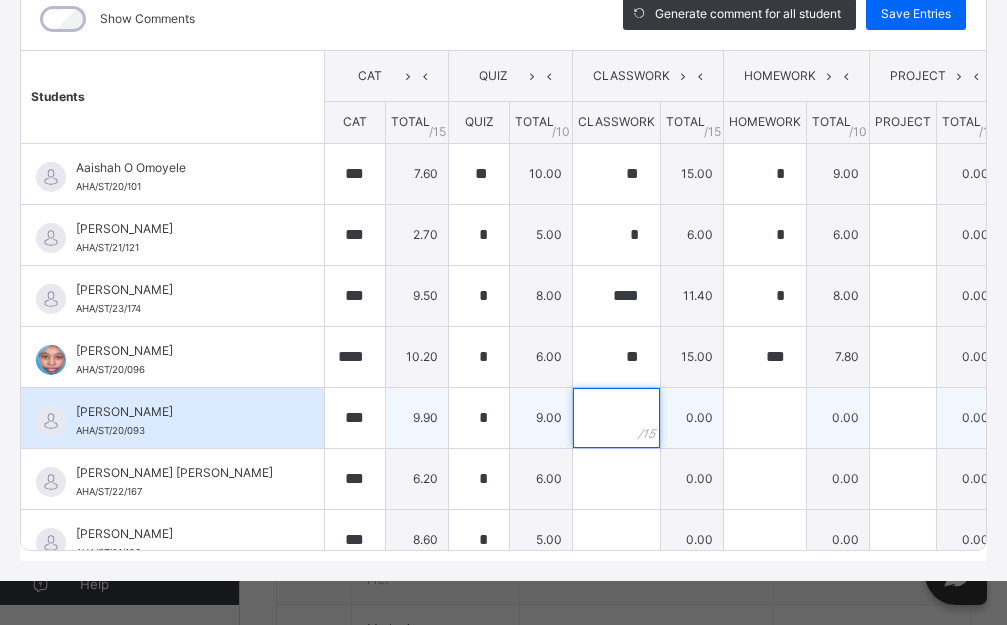 click at bounding box center [616, 418] 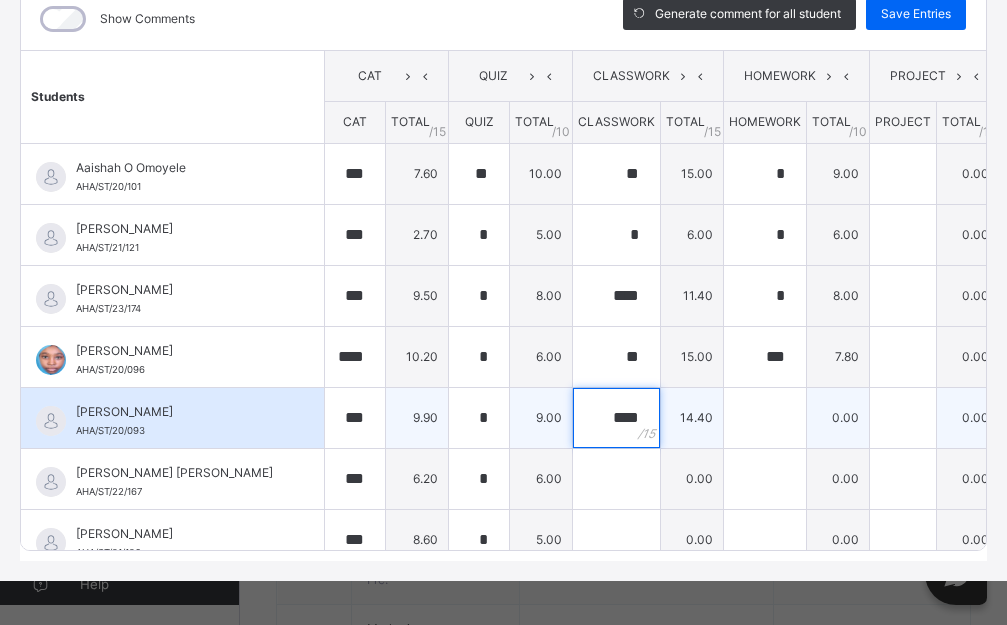 type on "****" 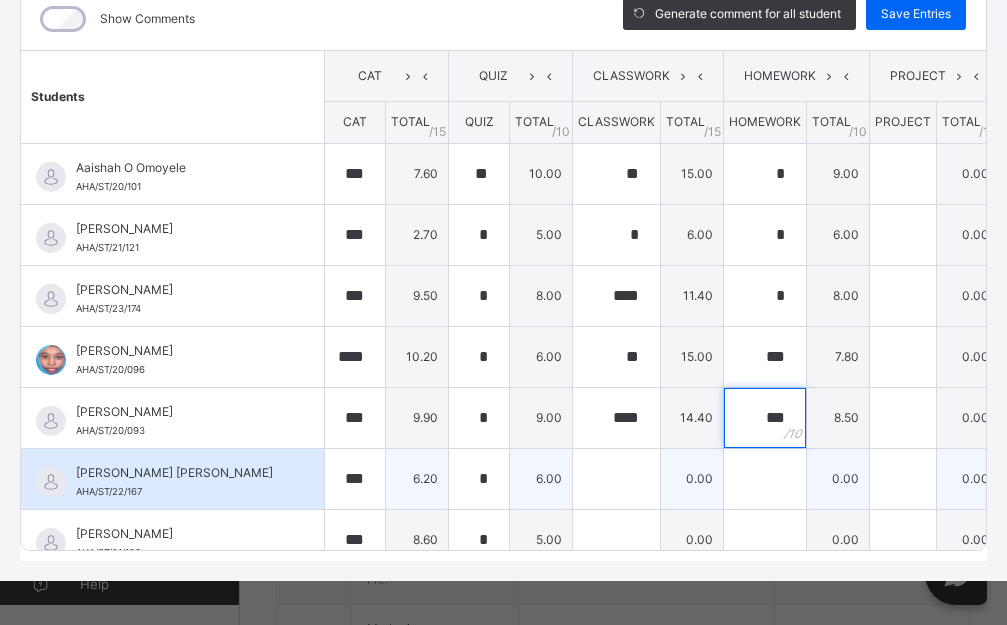 type on "***" 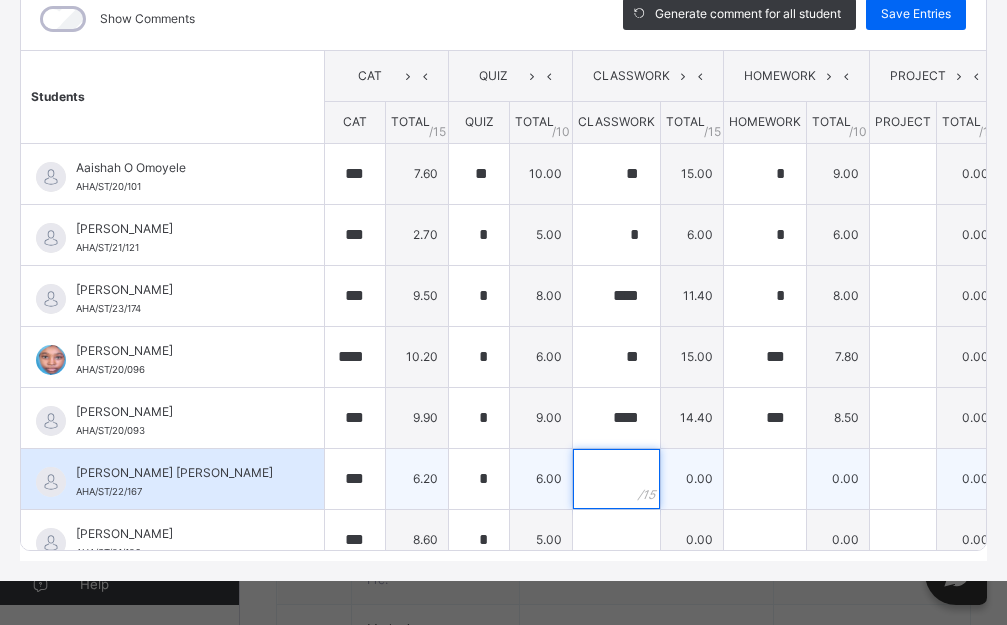 click at bounding box center (616, 479) 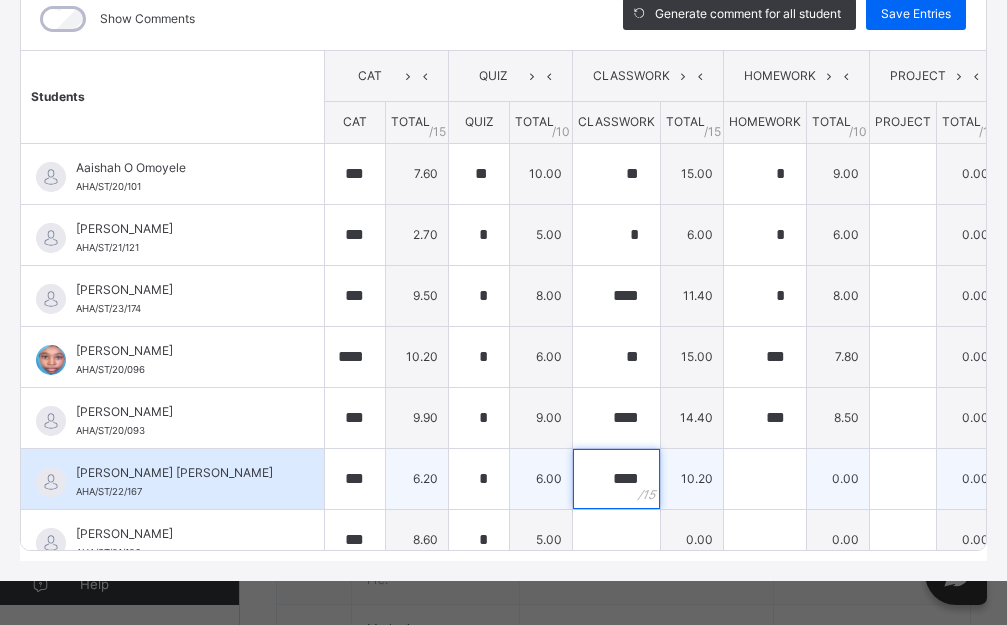 type on "****" 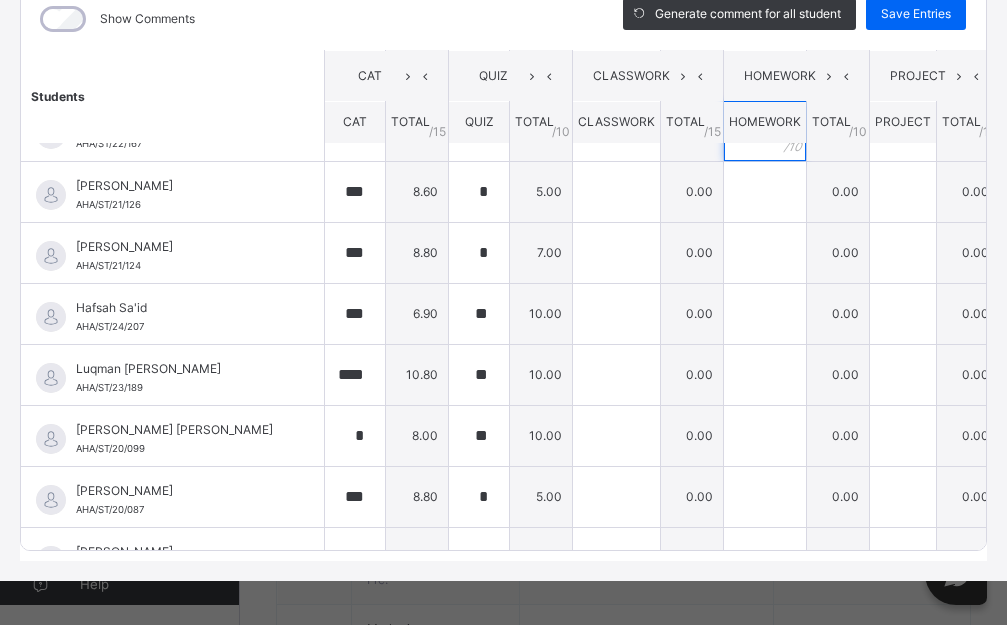 scroll, scrollTop: 351, scrollLeft: 0, axis: vertical 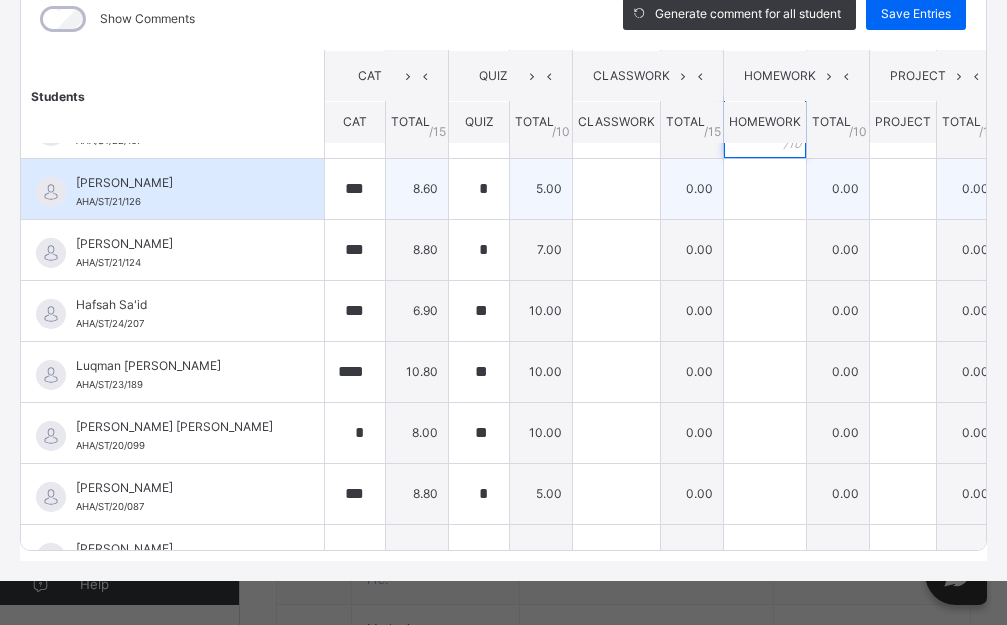 type on "***" 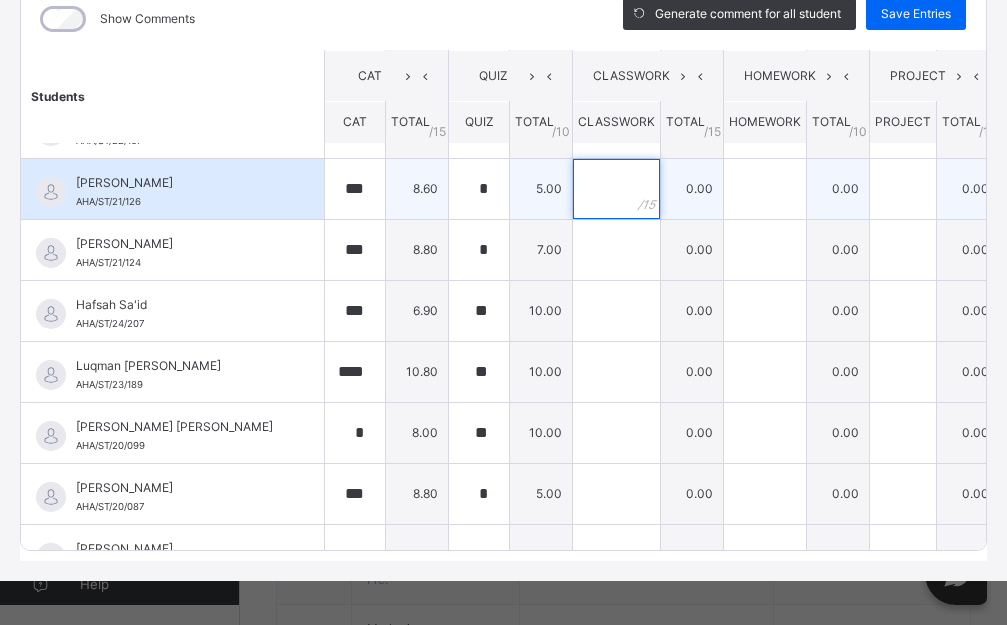 click at bounding box center (616, 189) 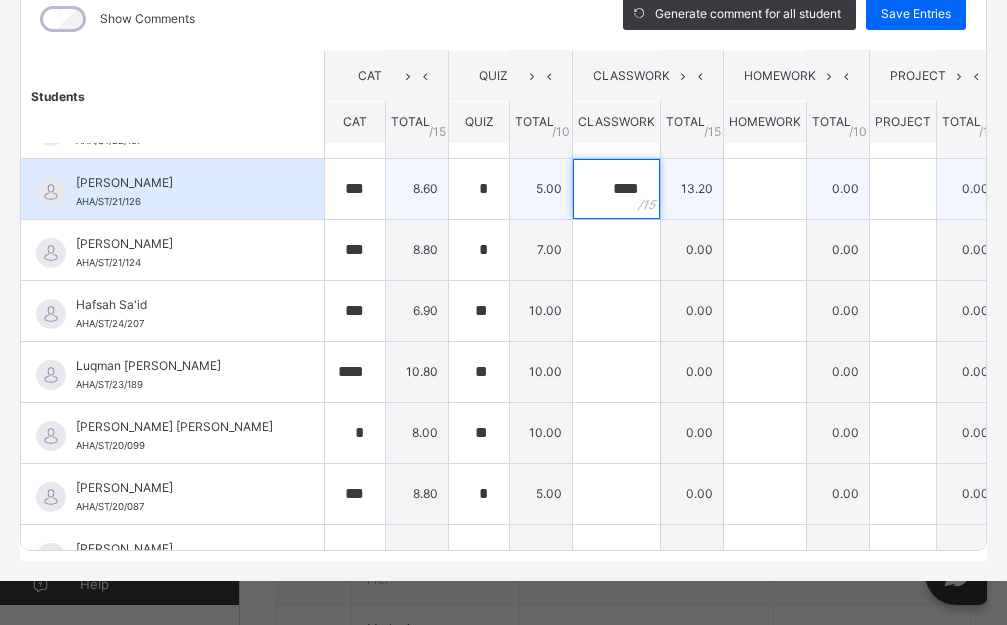 type on "****" 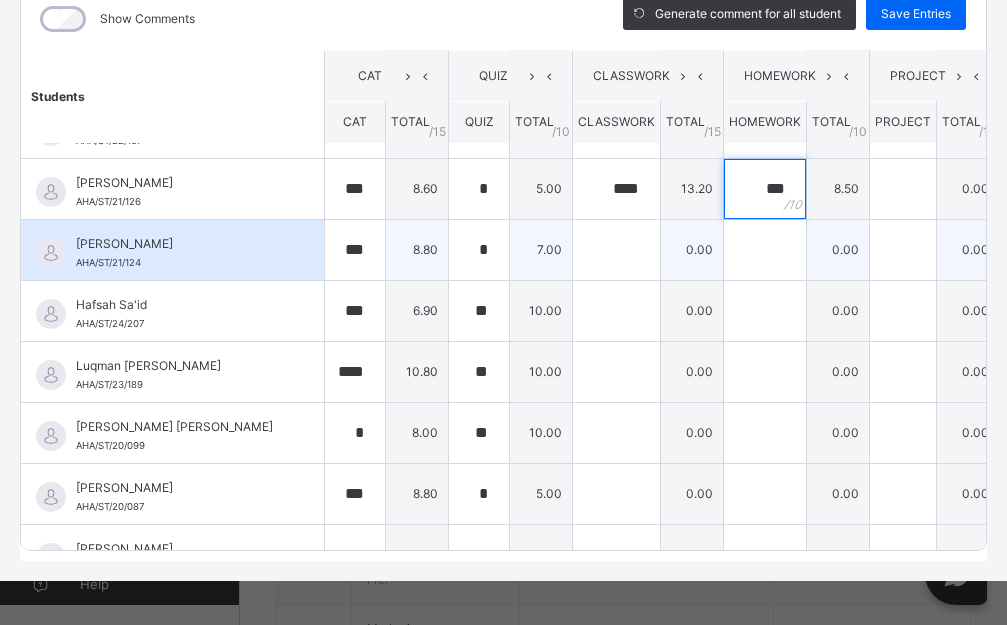 type on "***" 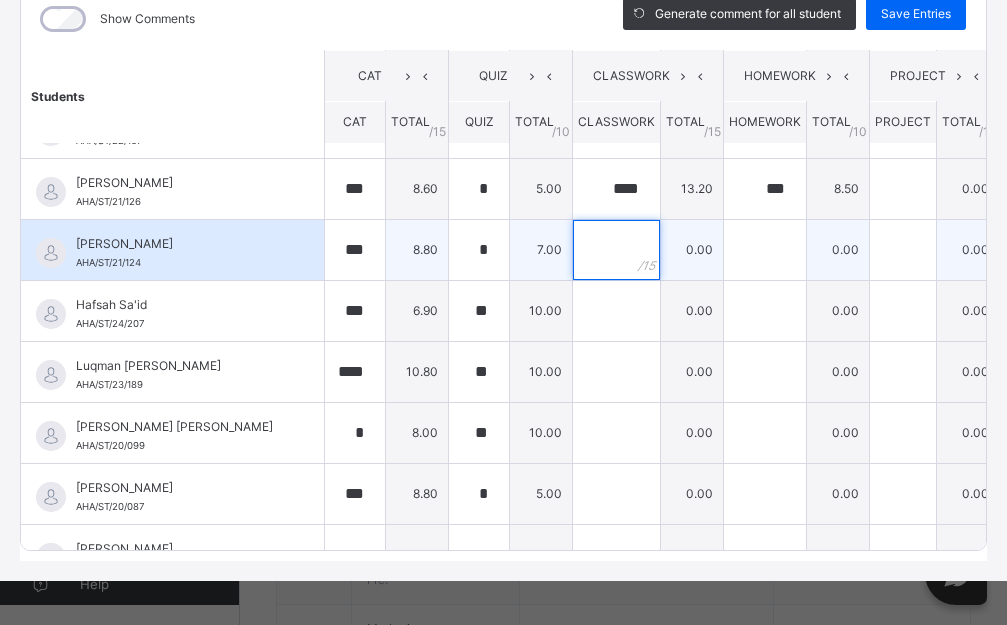 click at bounding box center [616, 250] 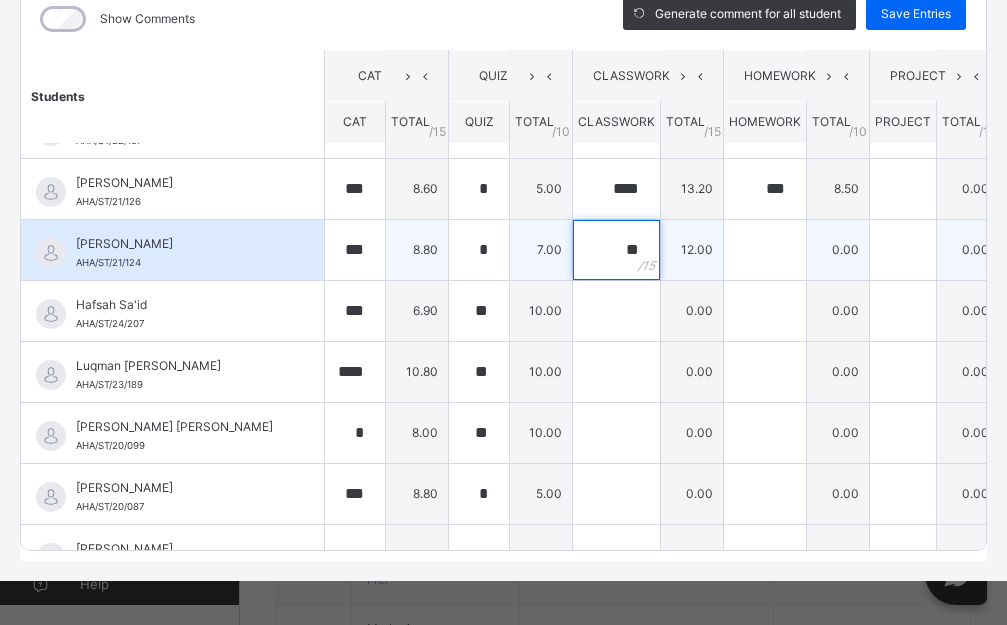 type on "**" 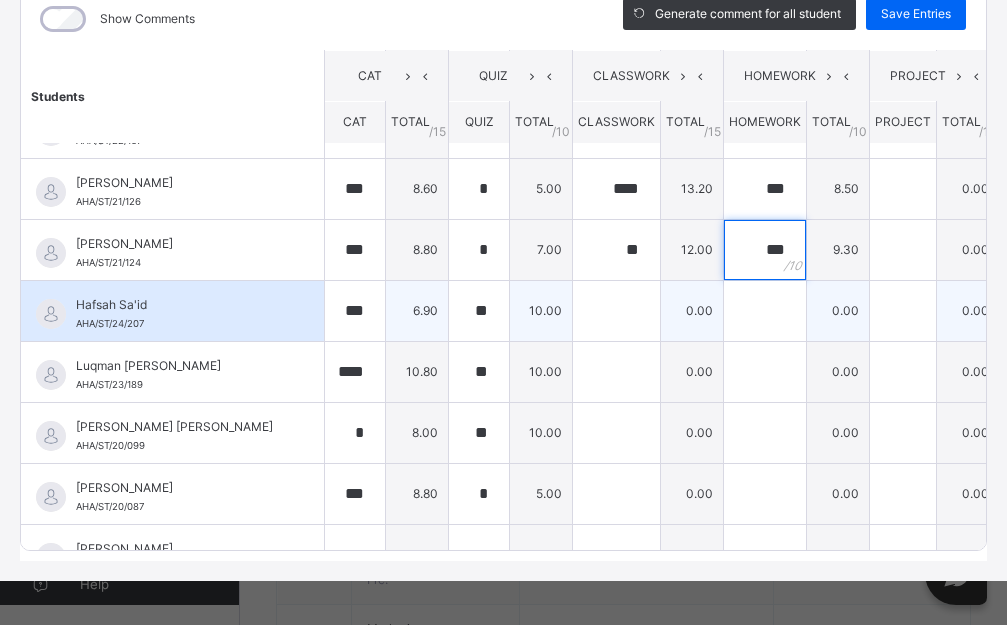 type on "***" 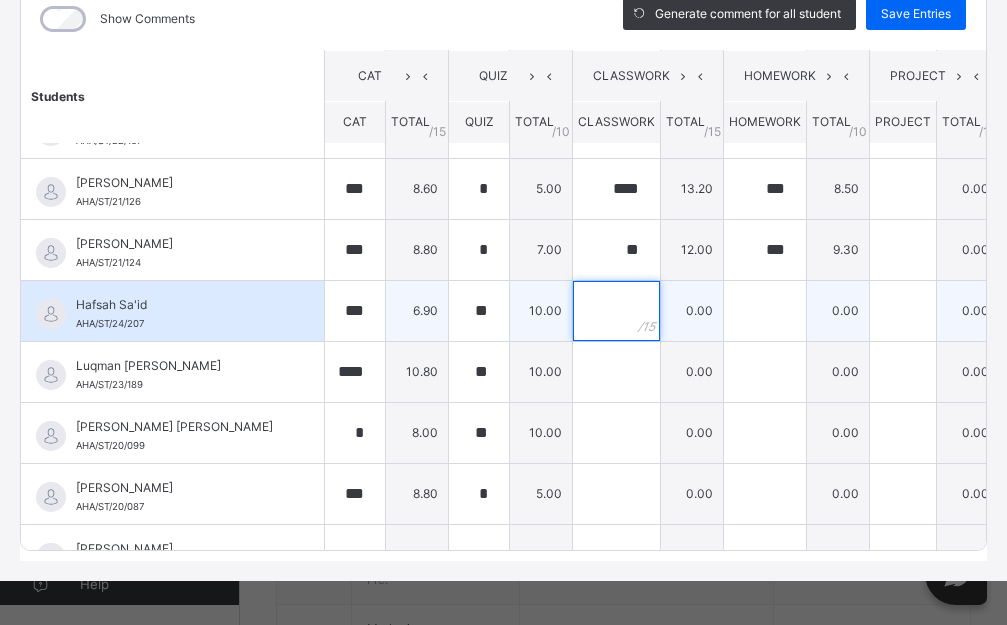 click at bounding box center (616, 311) 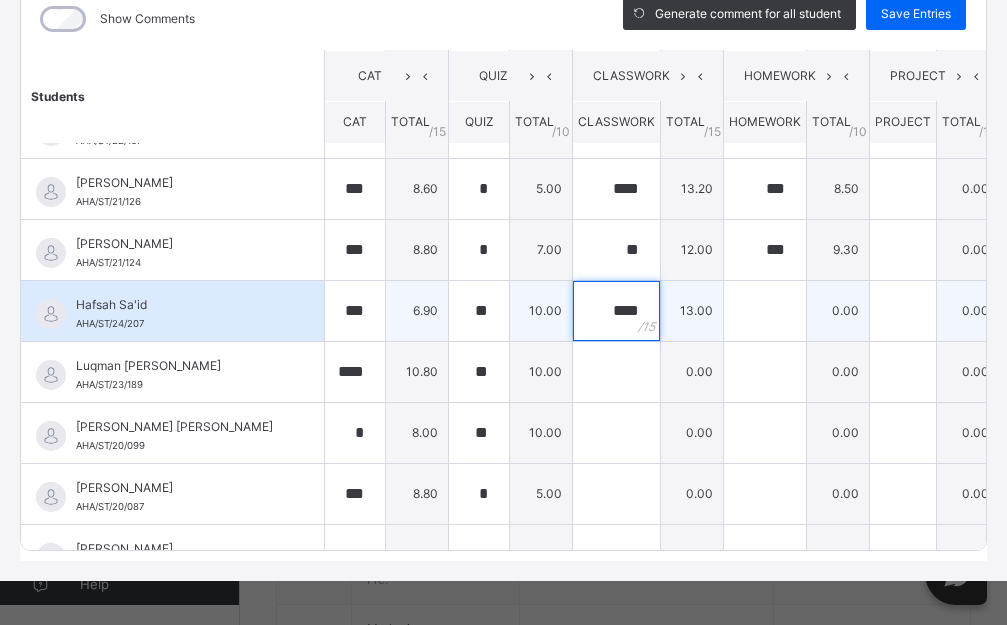 type on "****" 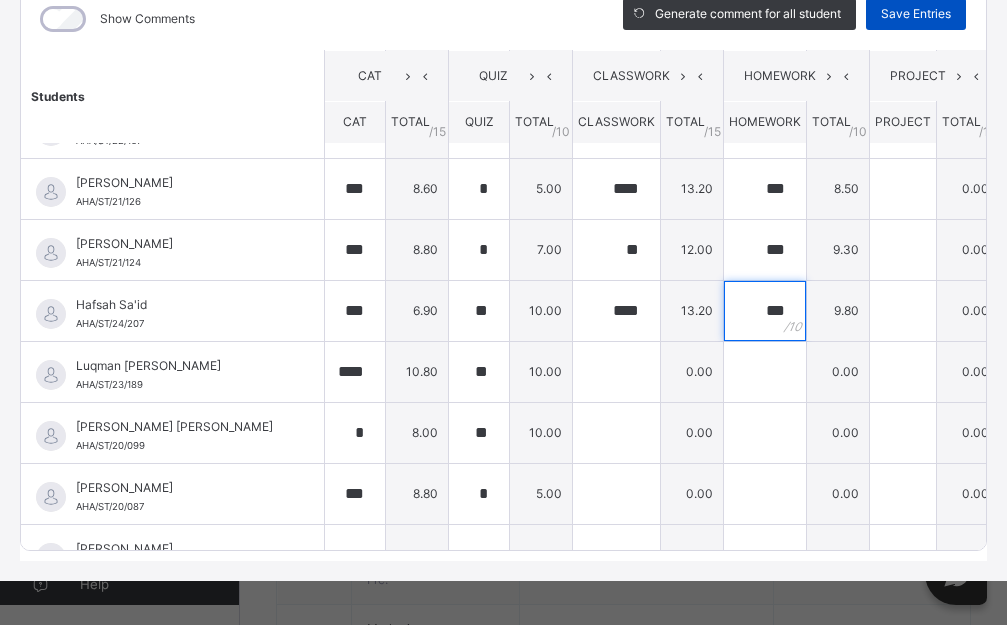 type on "***" 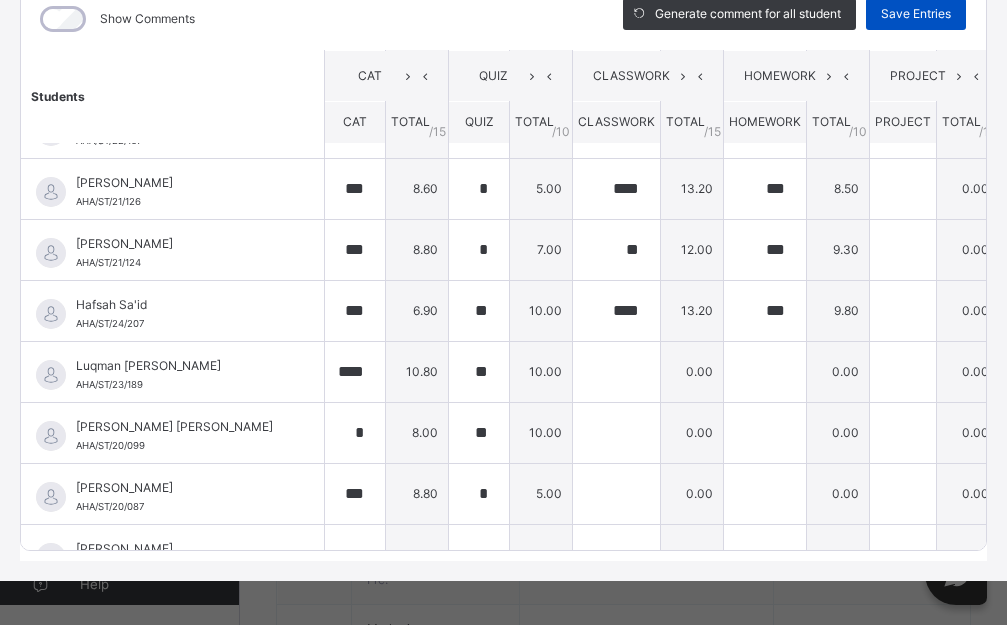 click on "Save Entries" at bounding box center (916, 14) 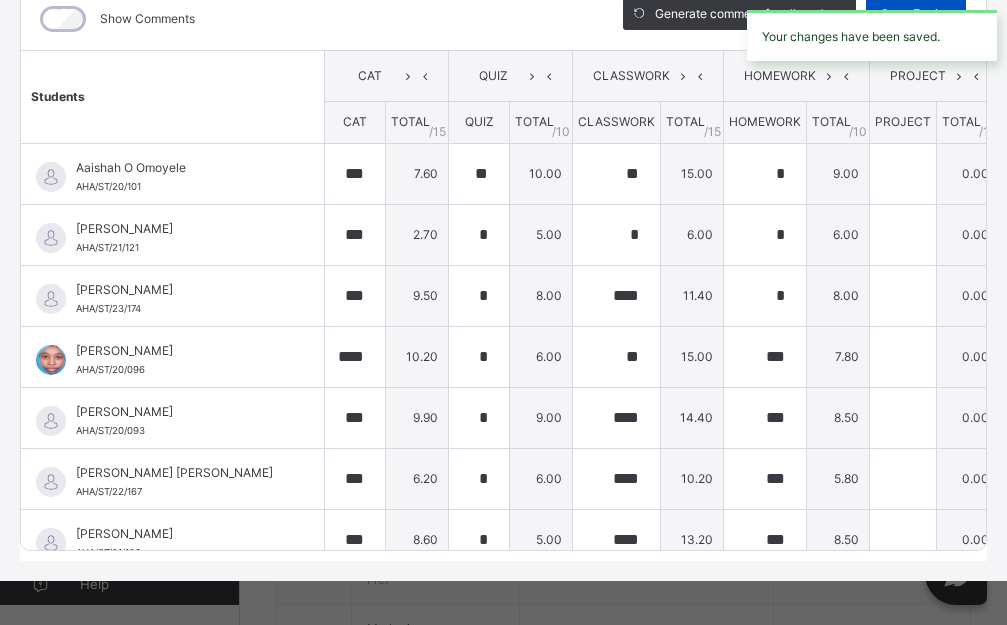 type on "***" 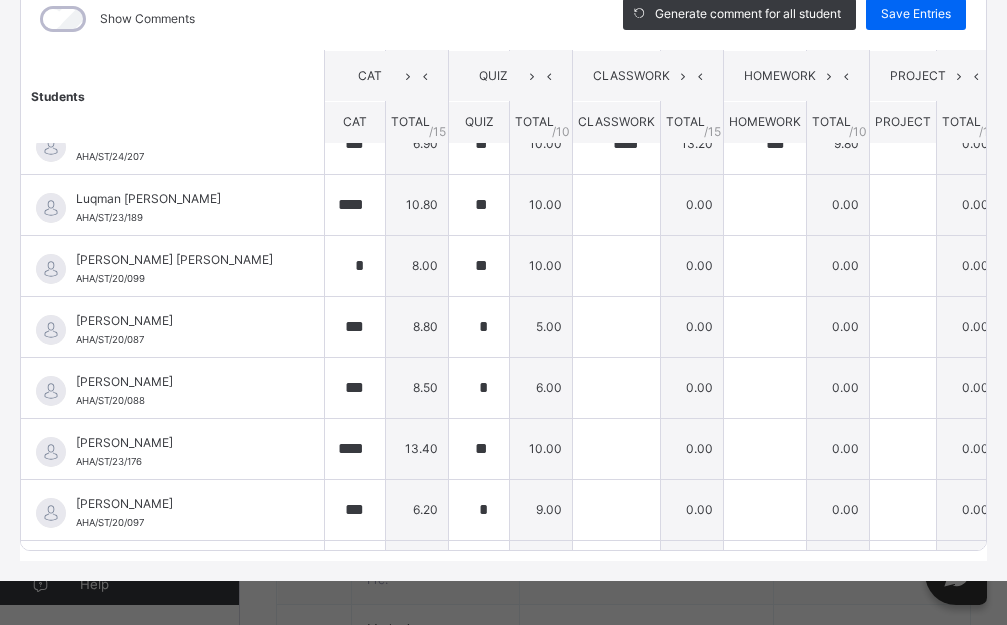 scroll, scrollTop: 521, scrollLeft: 0, axis: vertical 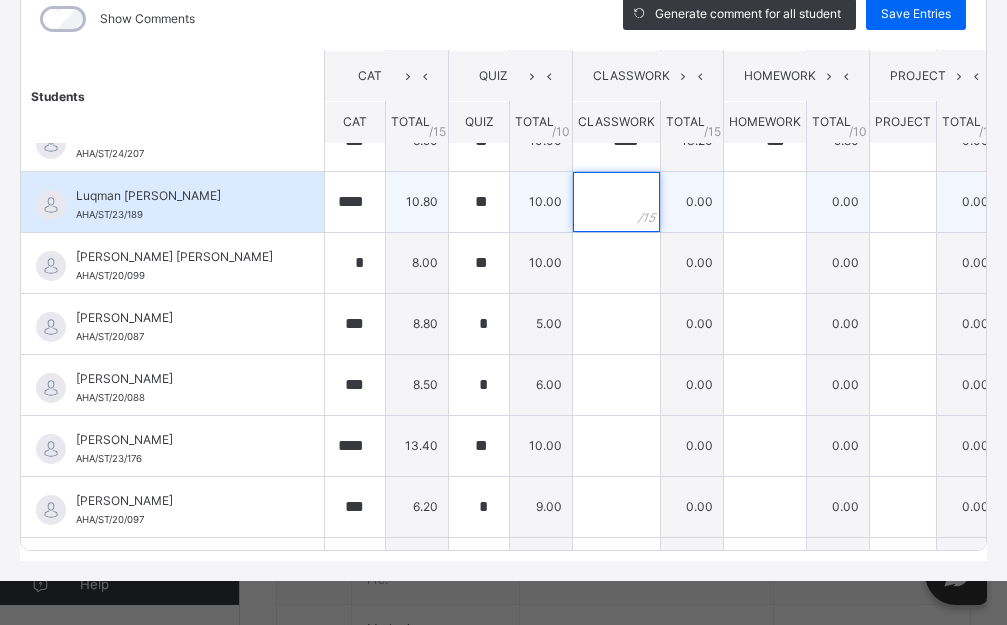 click at bounding box center (616, 202) 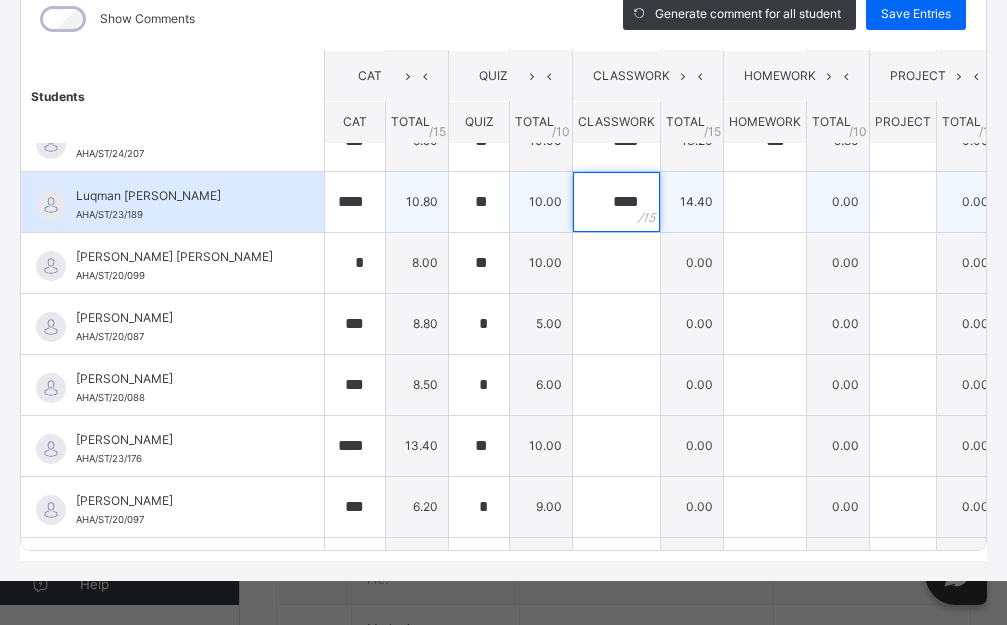 type on "****" 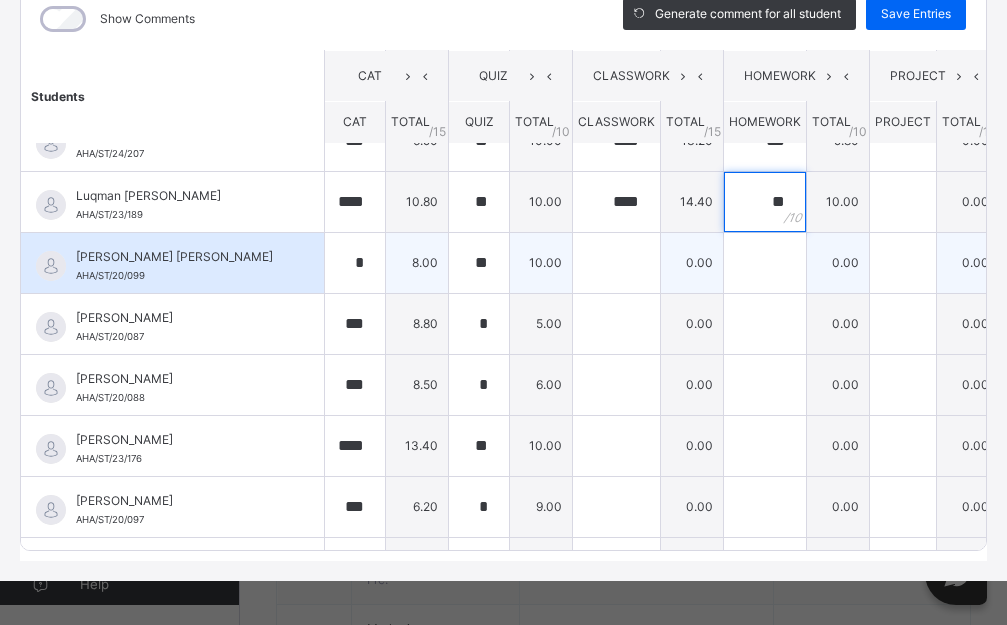 type on "**" 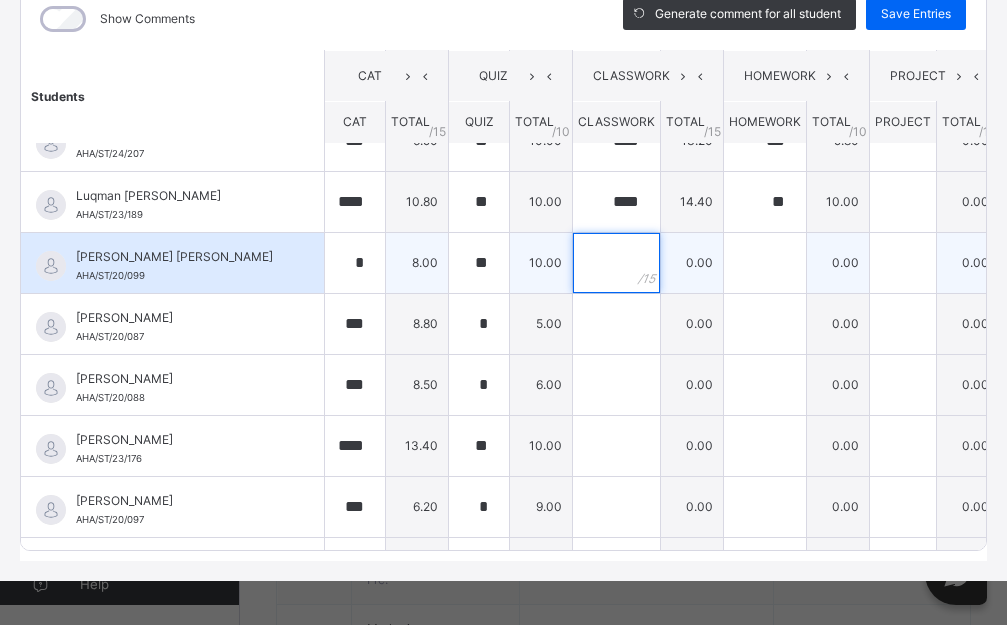 click at bounding box center [616, 263] 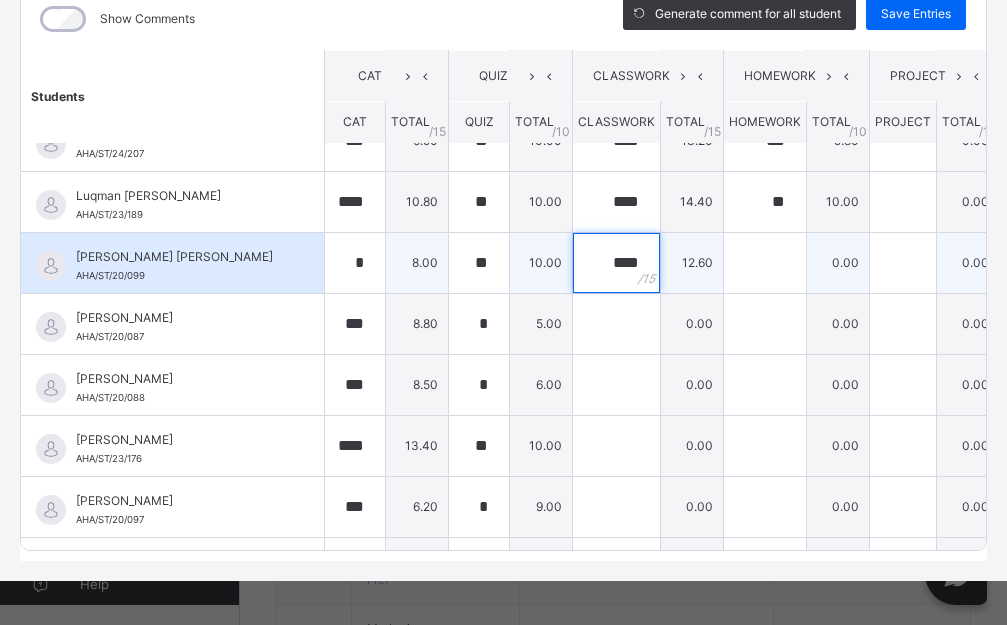 type on "****" 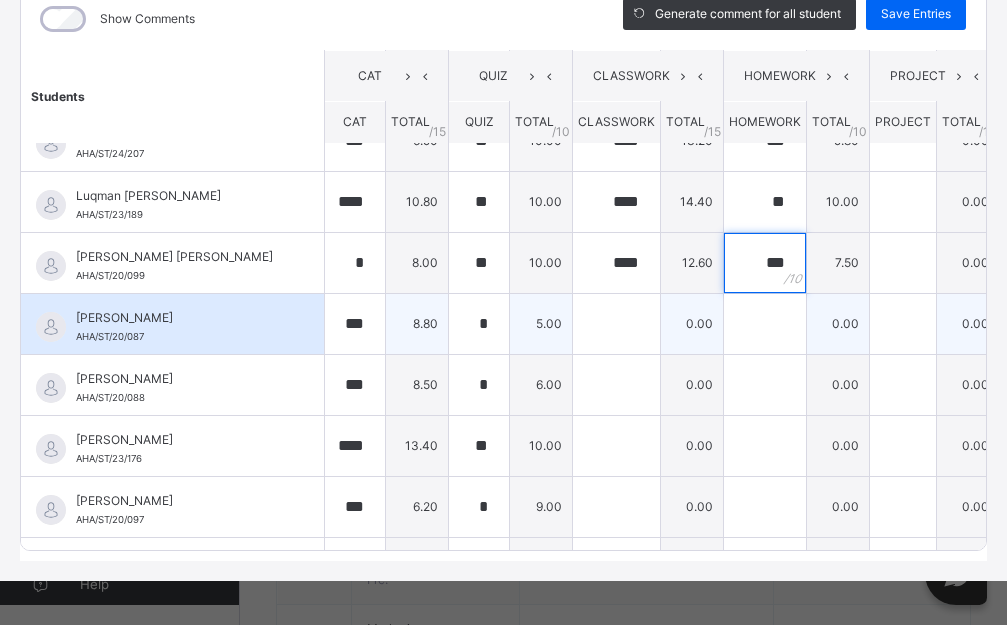 type on "***" 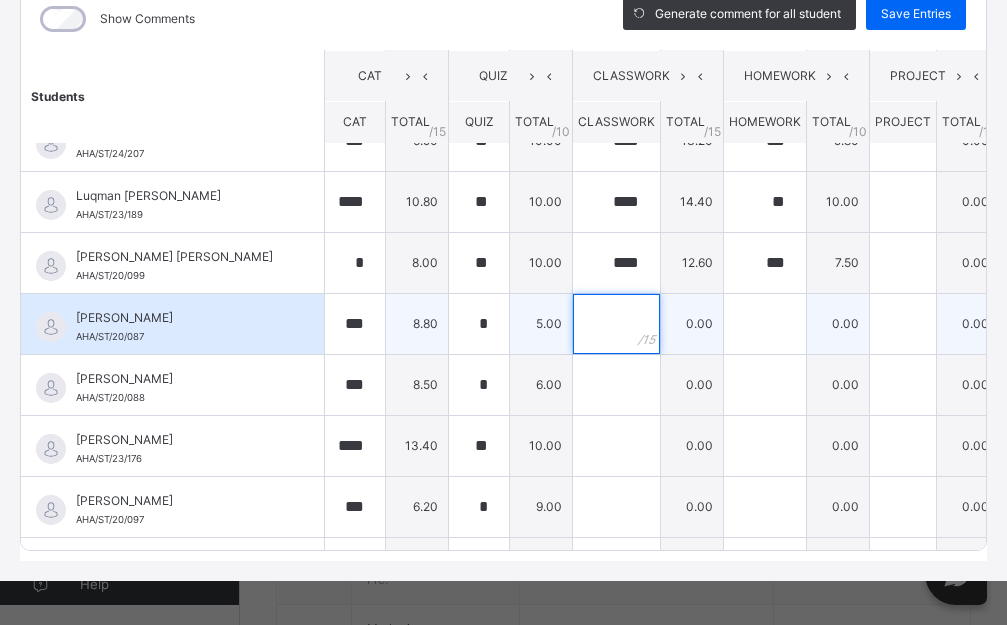 click at bounding box center [616, 324] 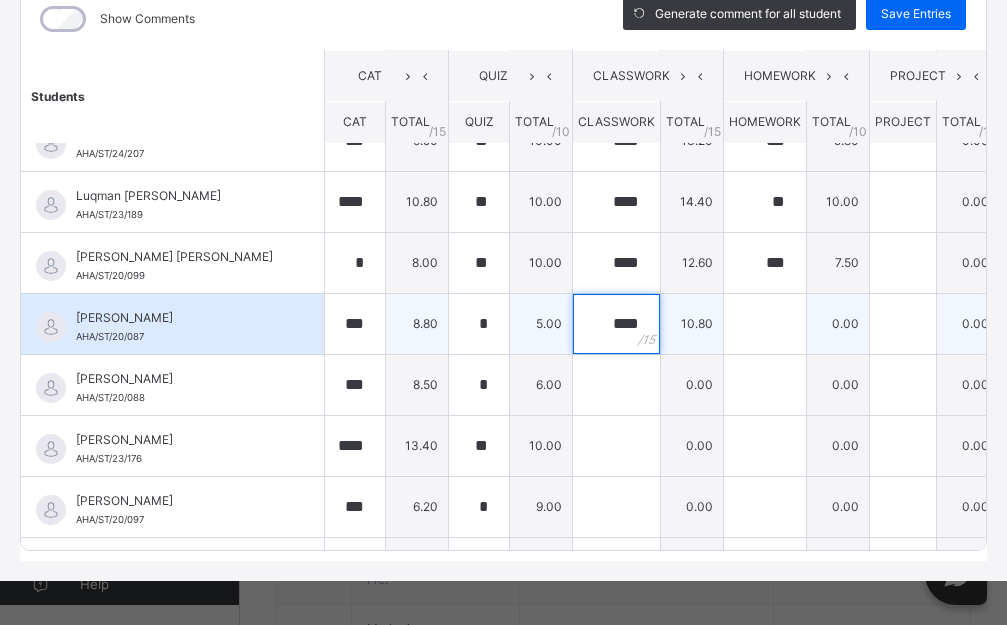 type on "****" 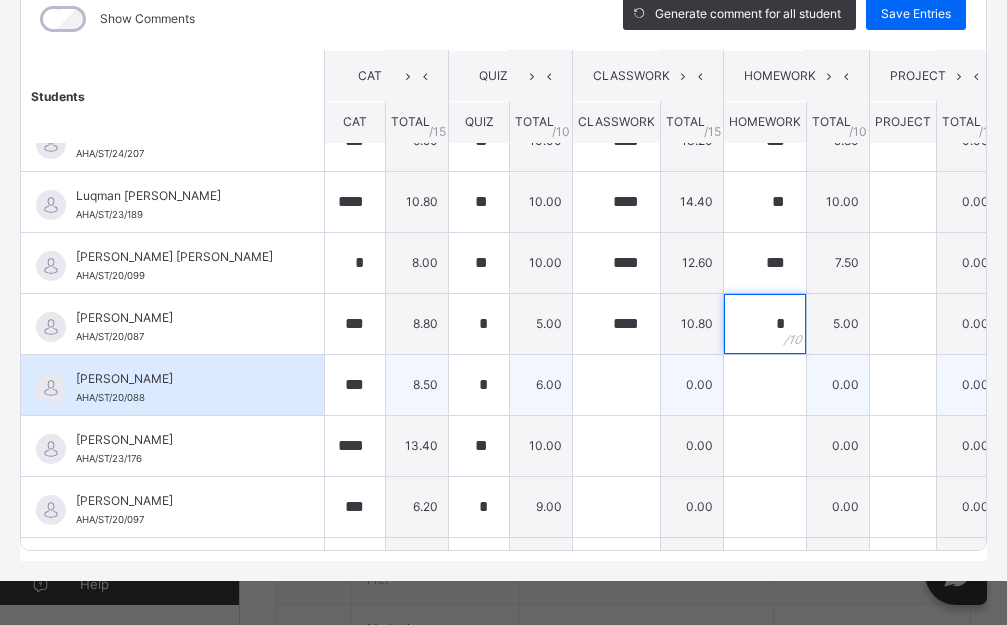 type on "*" 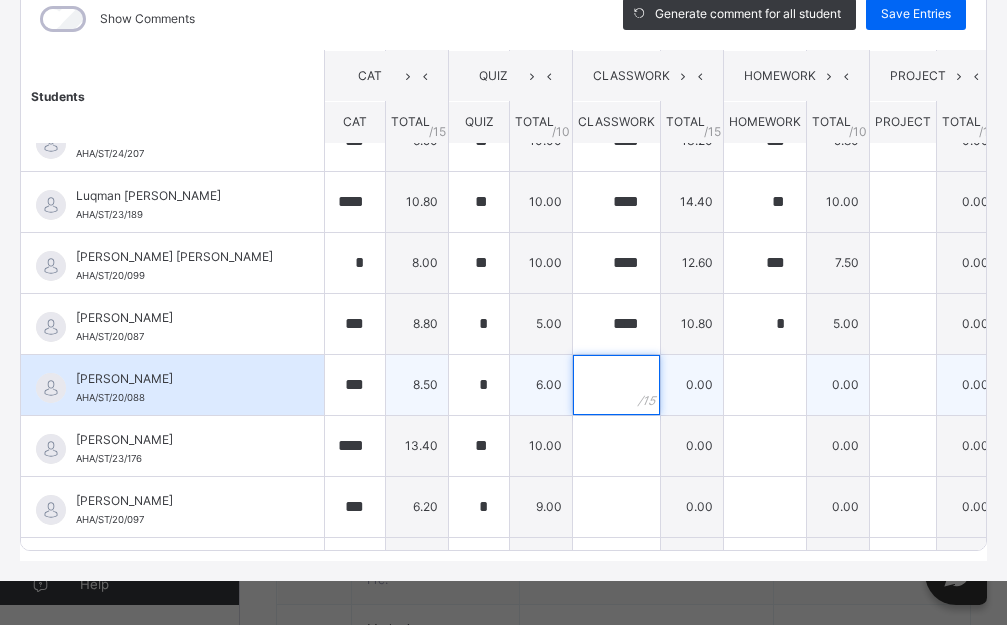 click at bounding box center (616, 385) 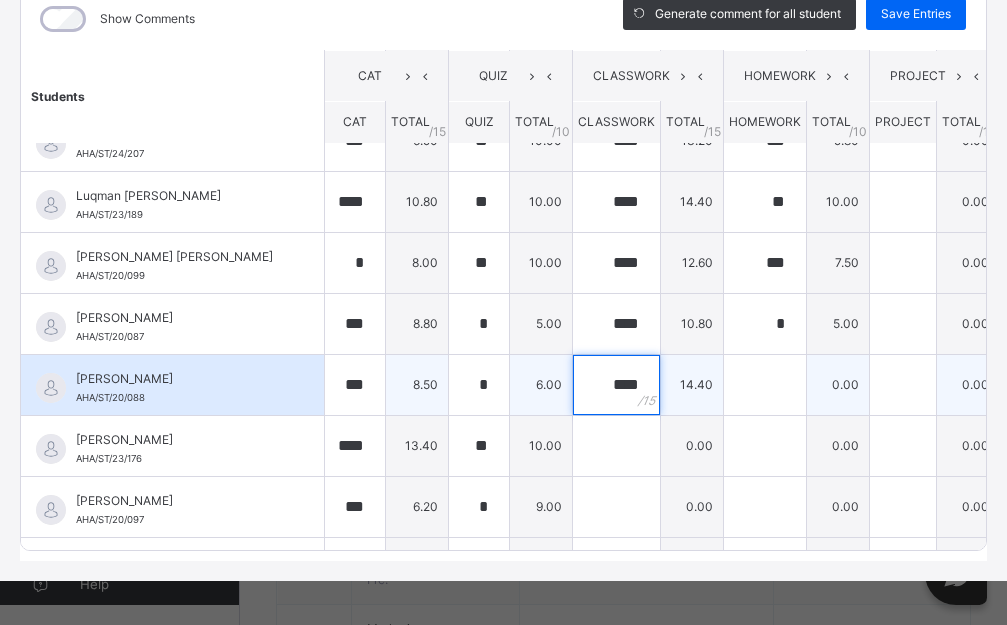 type on "****" 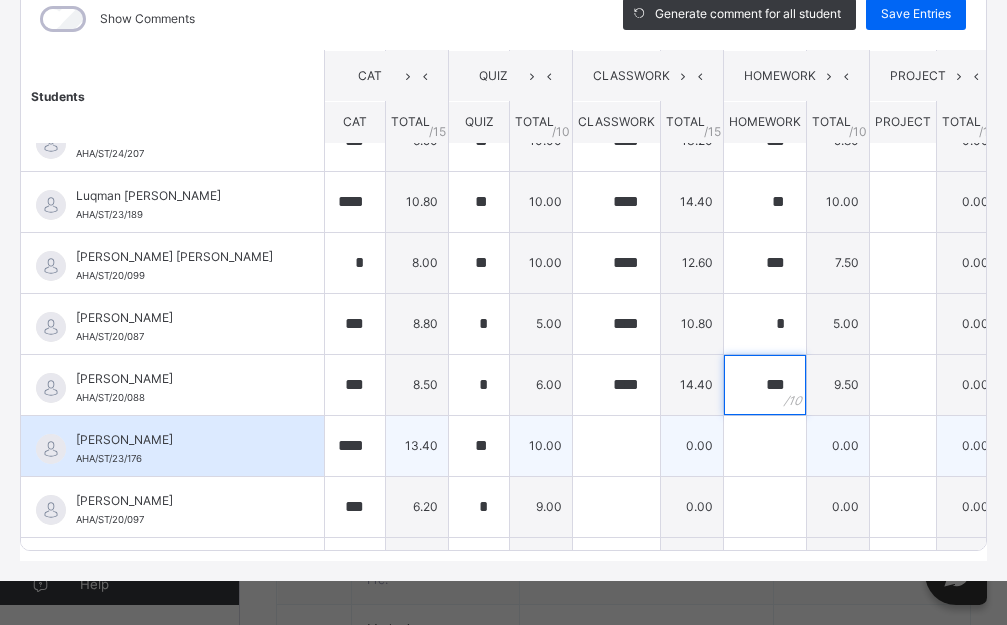 type on "***" 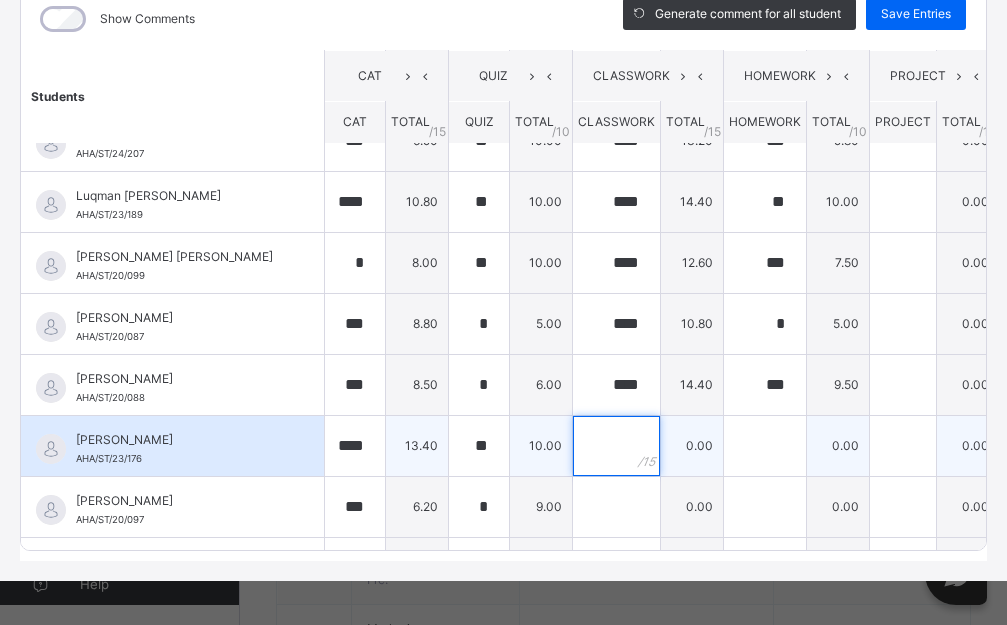 click at bounding box center [616, 446] 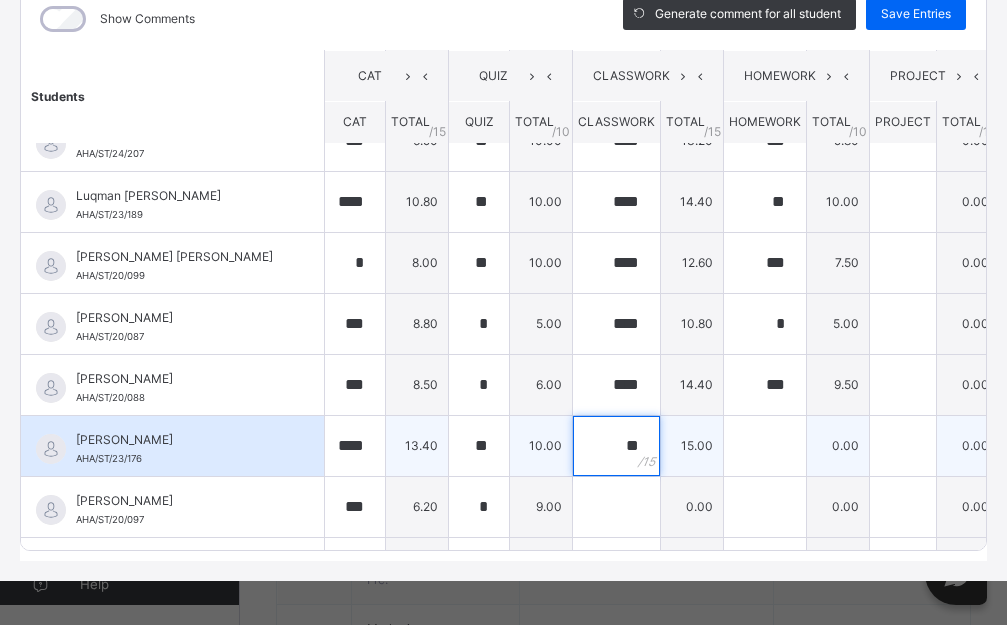 type on "**" 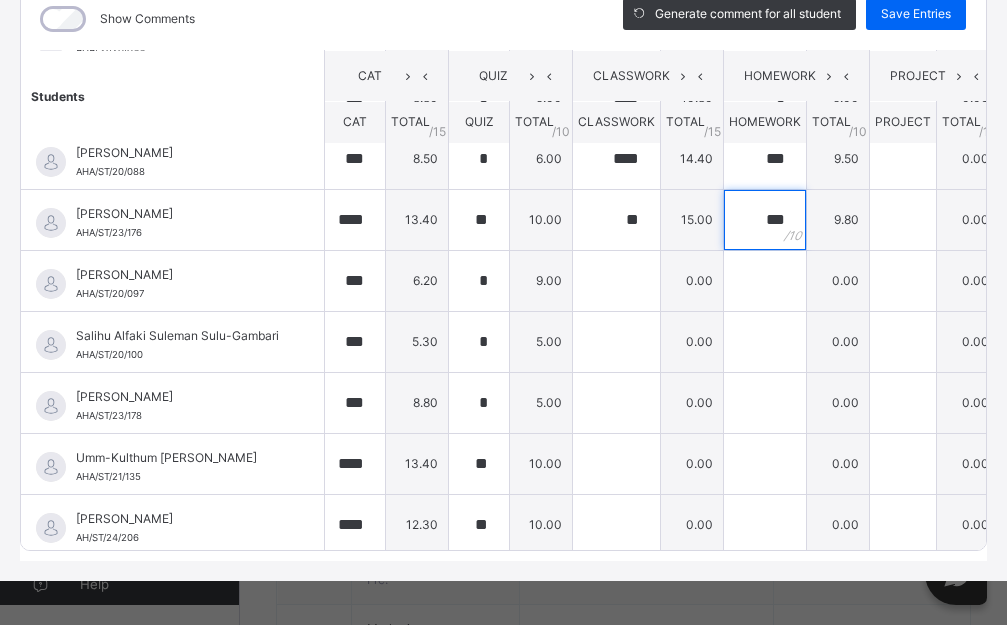 scroll, scrollTop: 770, scrollLeft: 0, axis: vertical 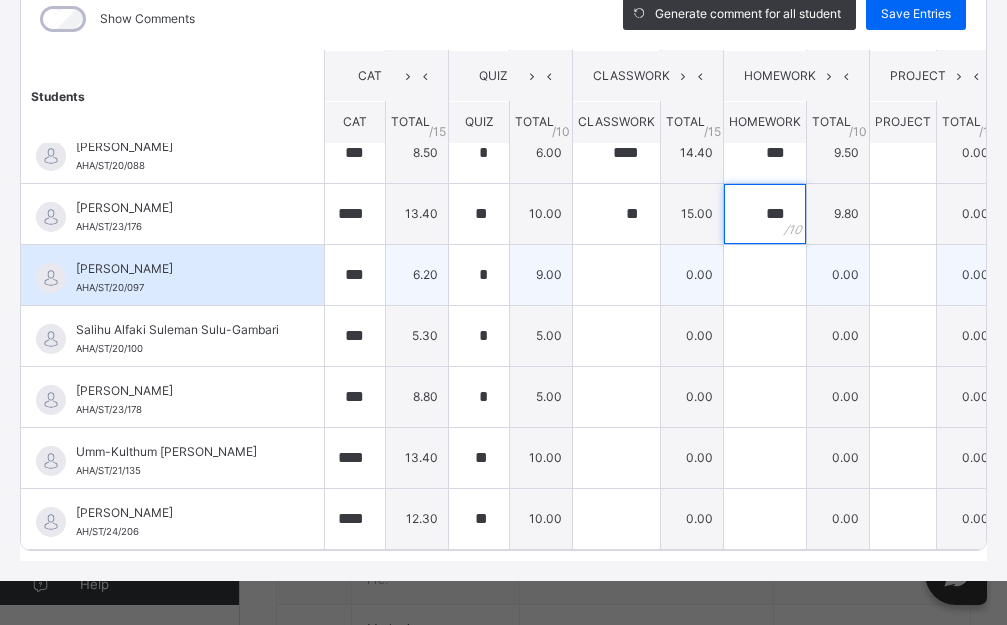 type on "***" 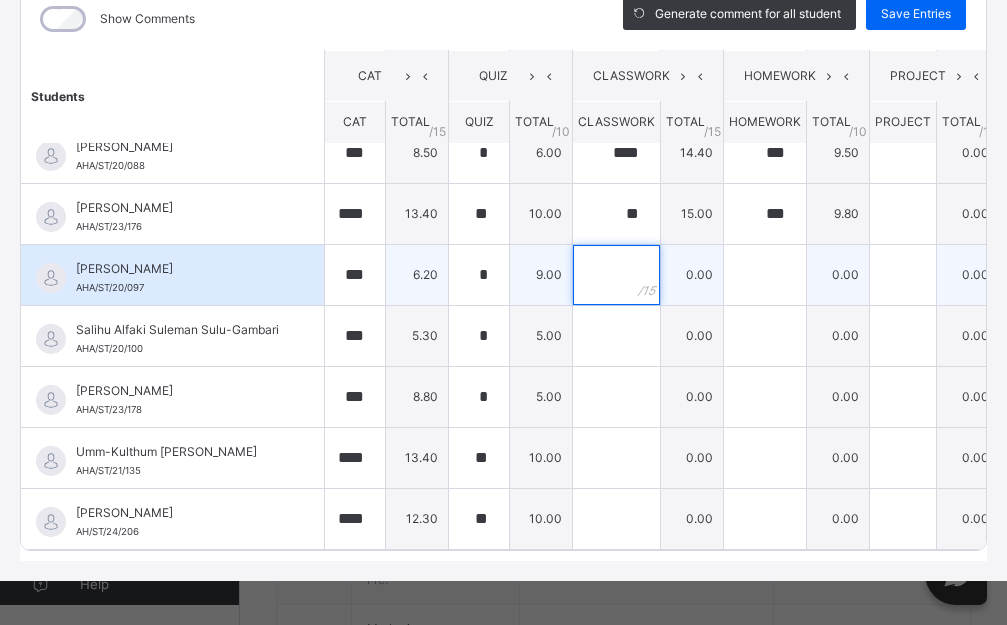 click at bounding box center [616, 275] 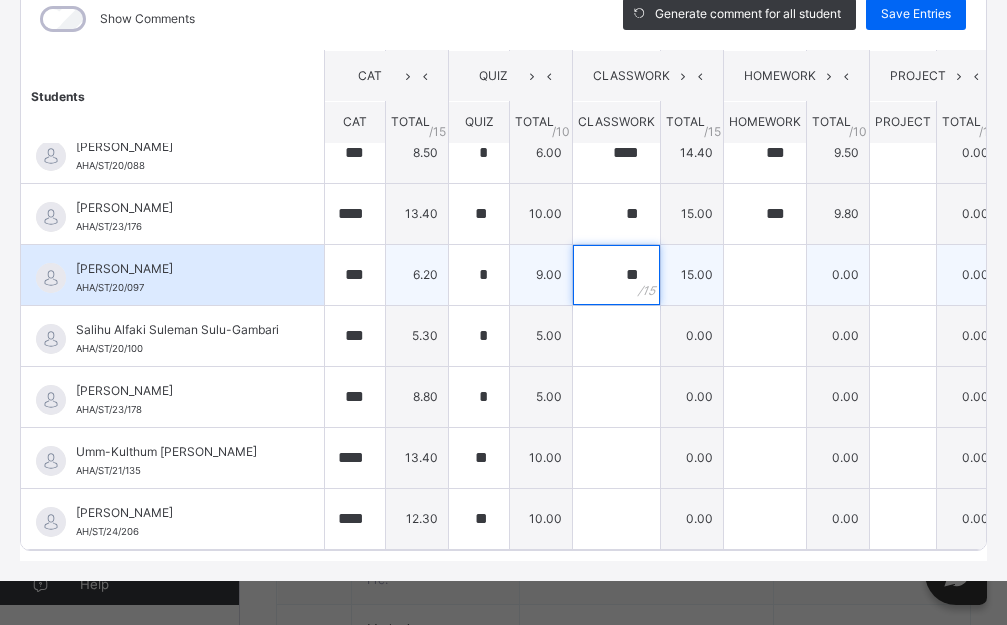 type on "**" 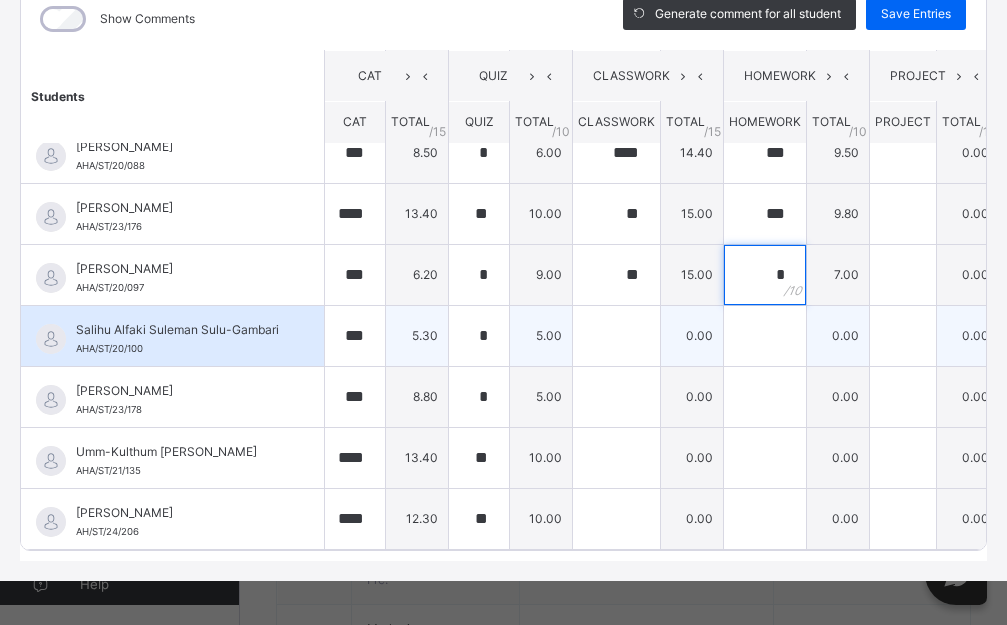 type on "*" 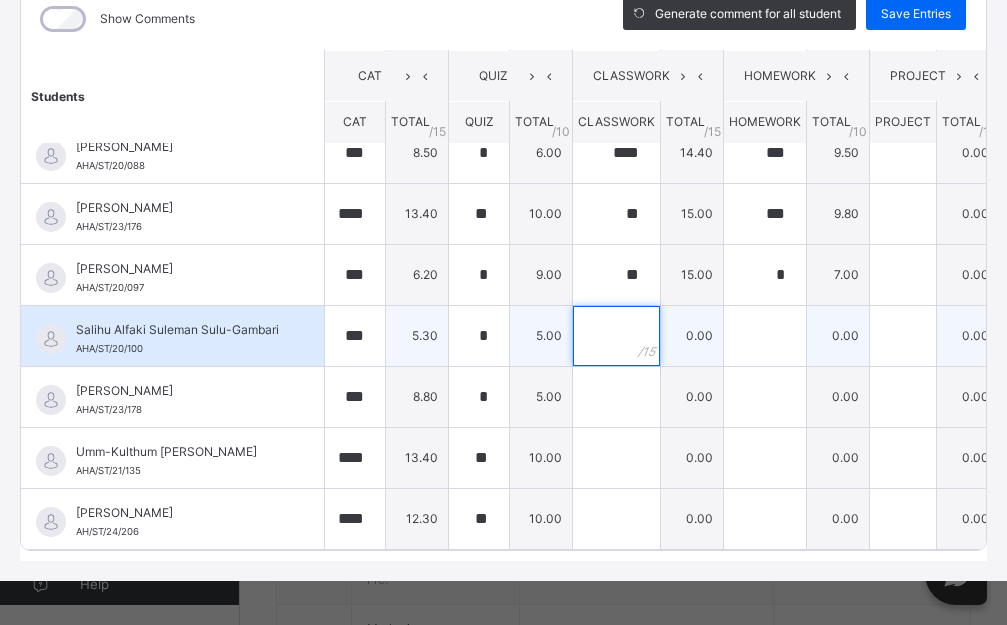 click at bounding box center [616, 336] 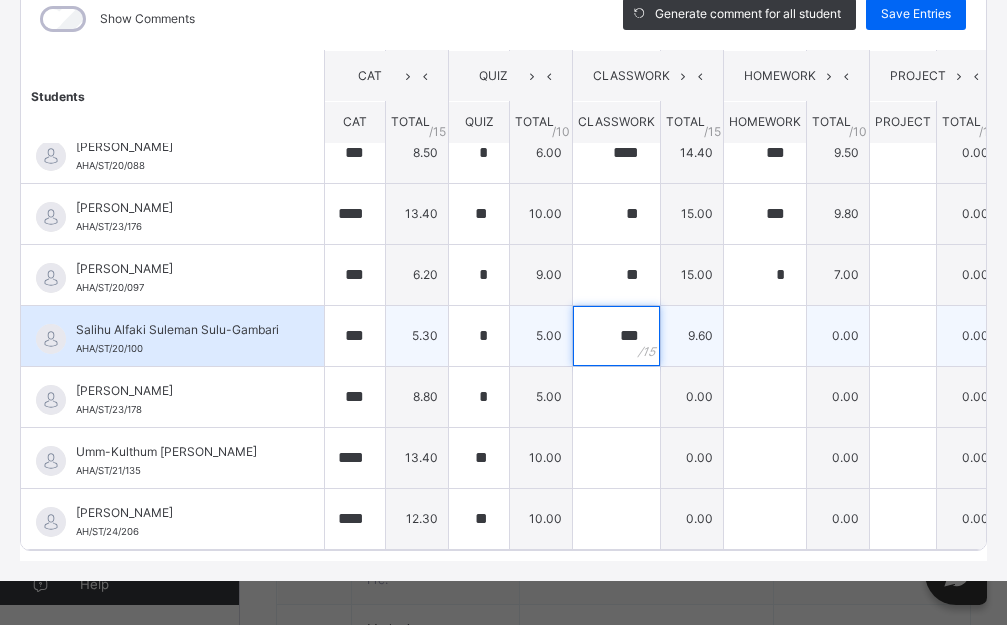 type on "***" 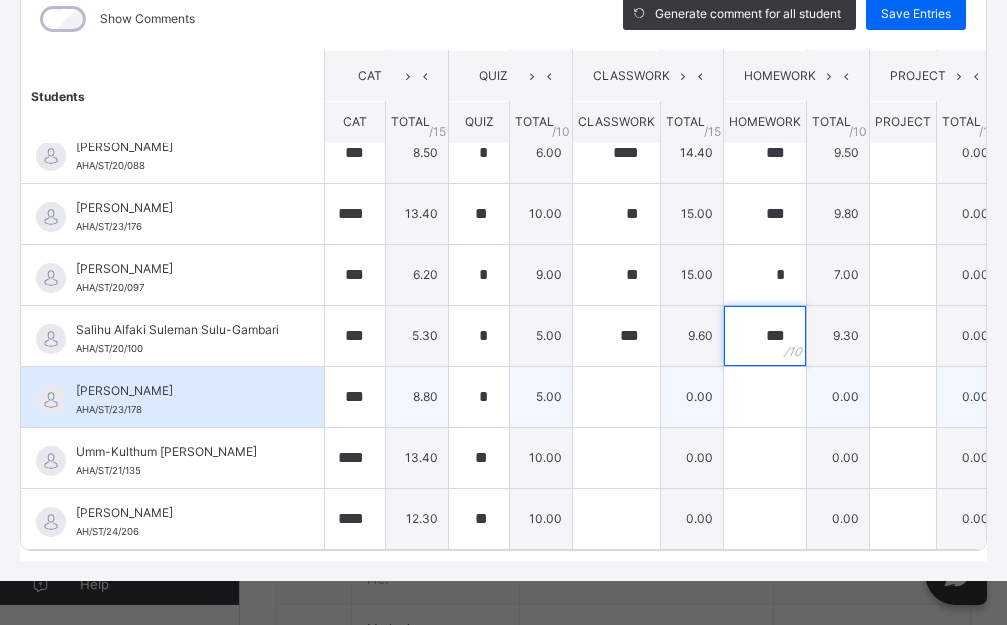 type on "***" 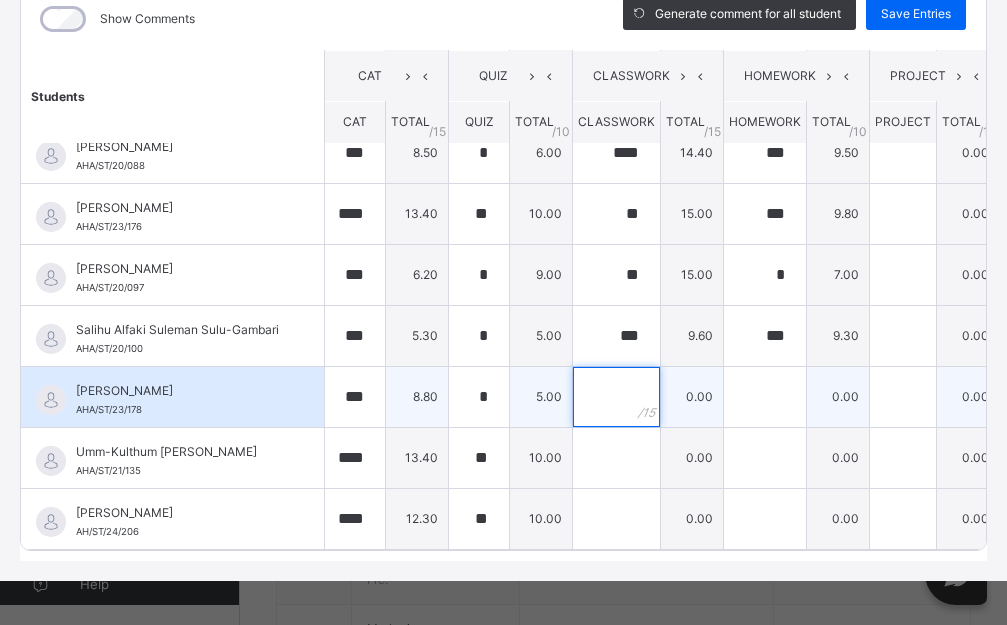 click at bounding box center (616, 397) 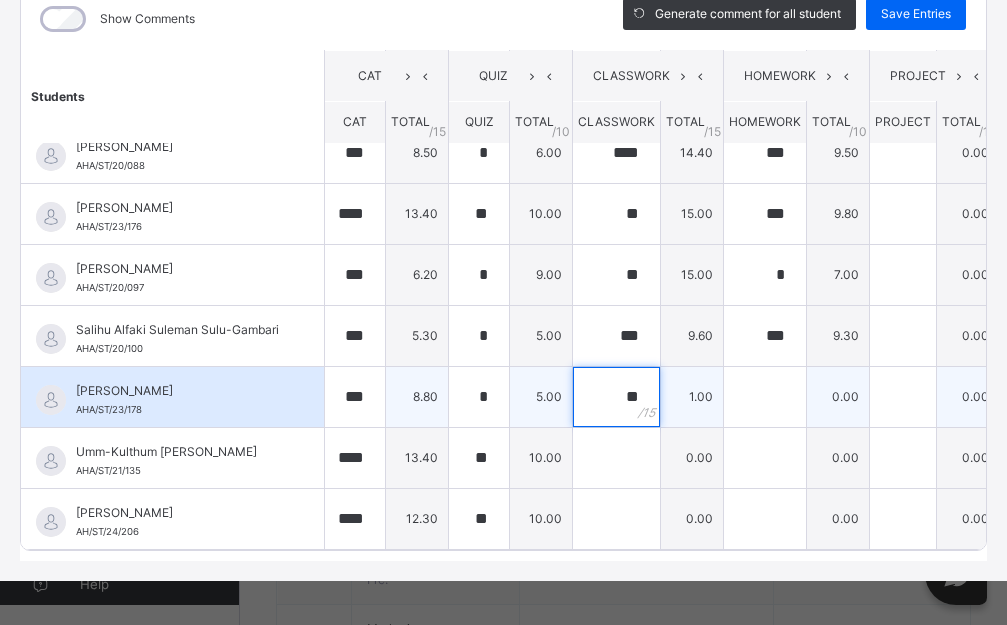 type on "**" 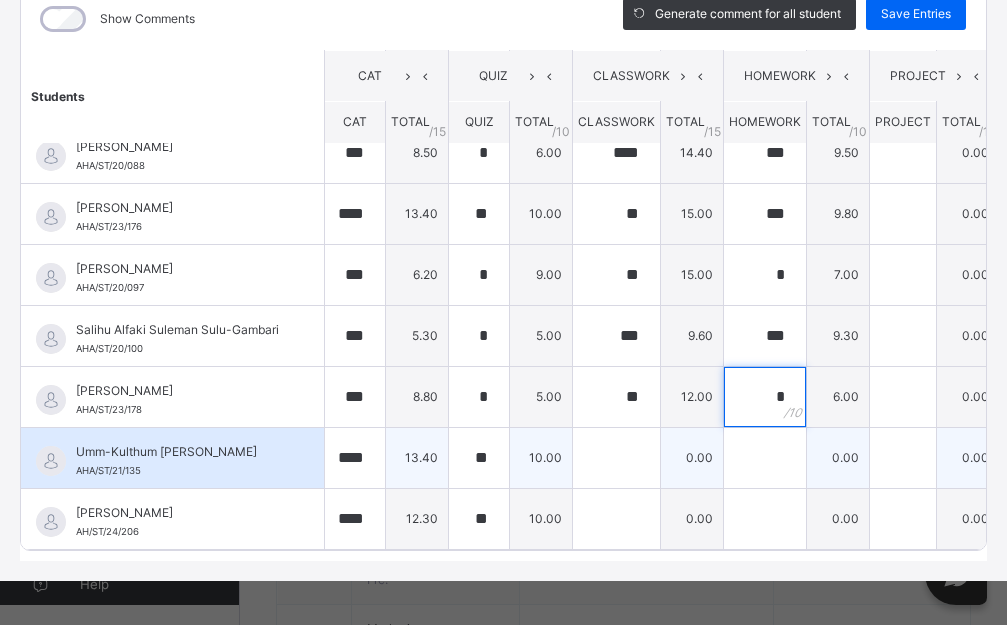 type on "*" 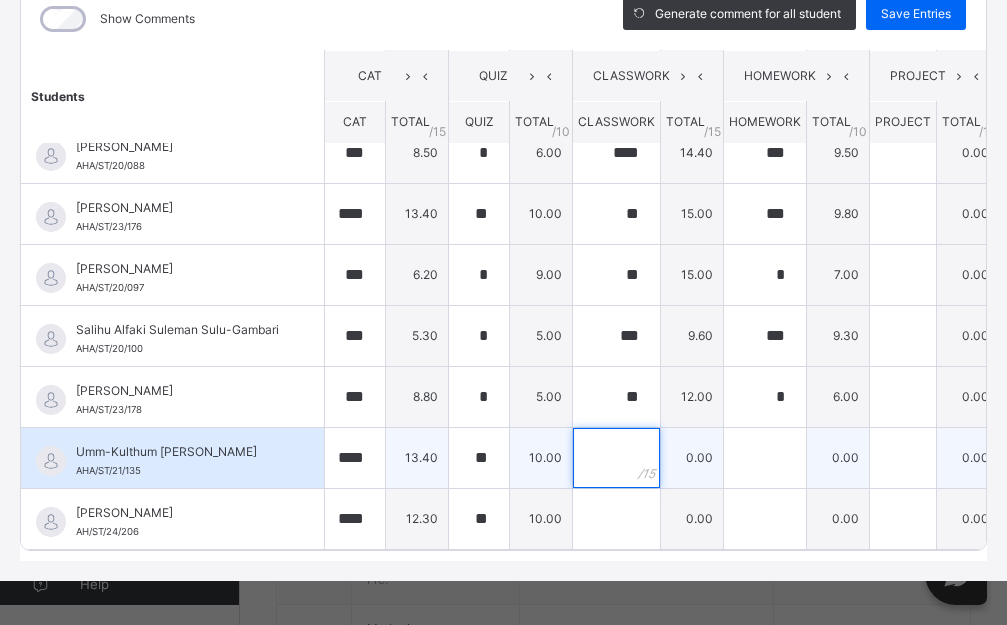 click at bounding box center [616, 458] 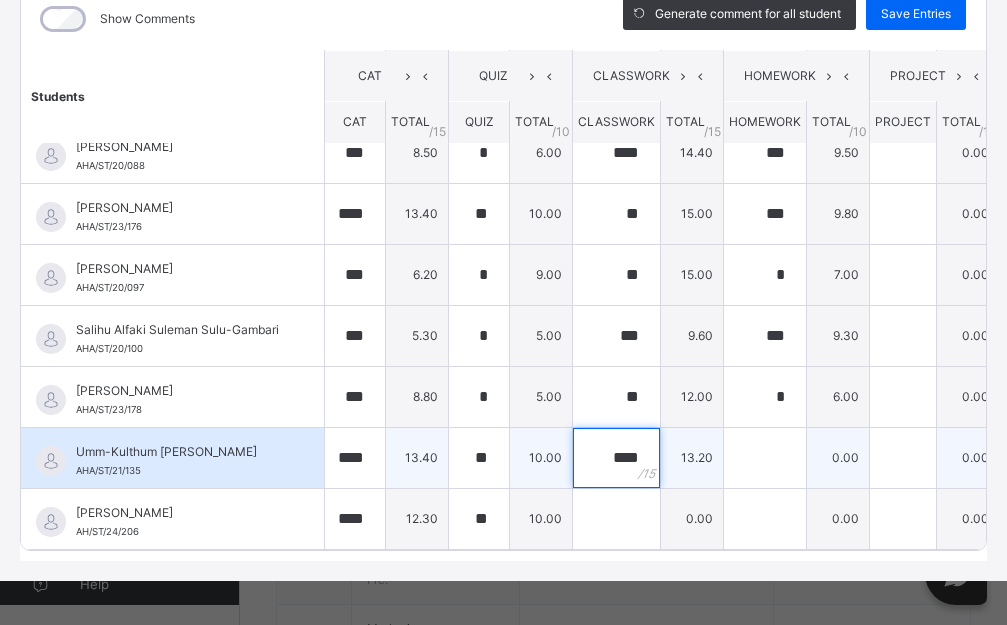 type on "****" 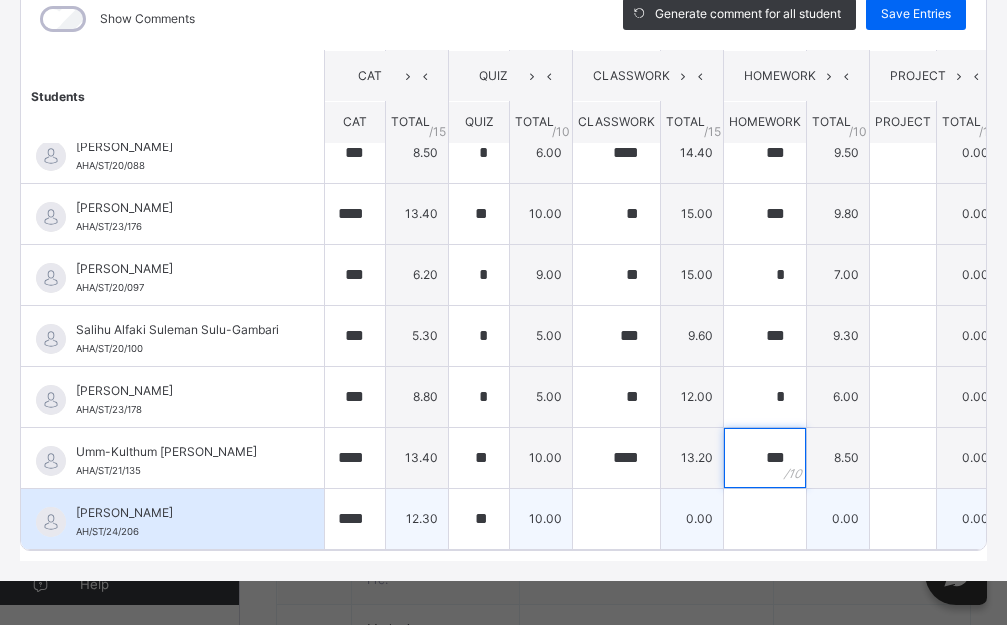 type on "***" 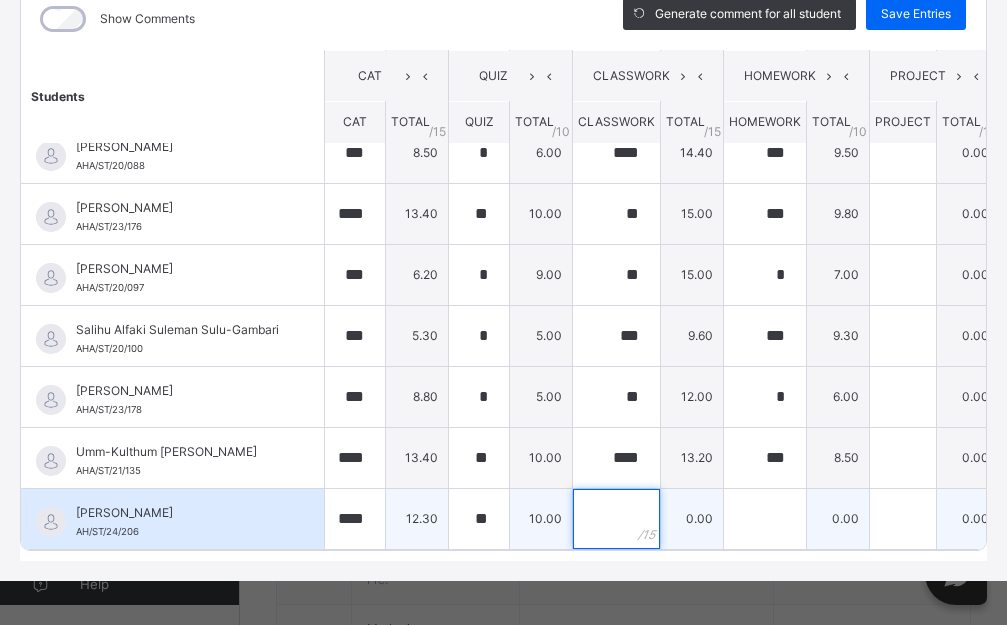 click at bounding box center [616, 519] 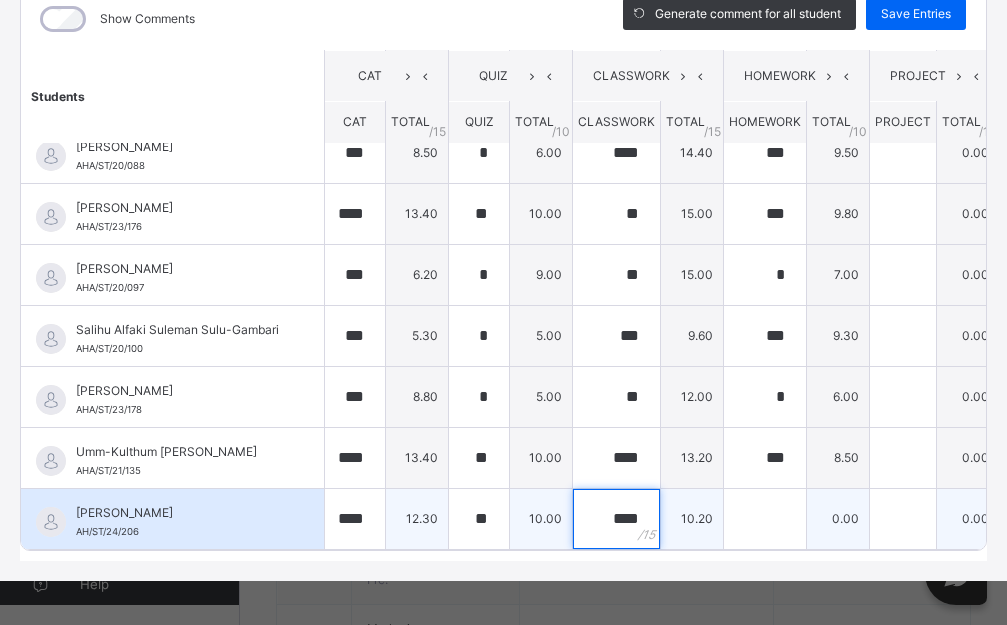 type on "****" 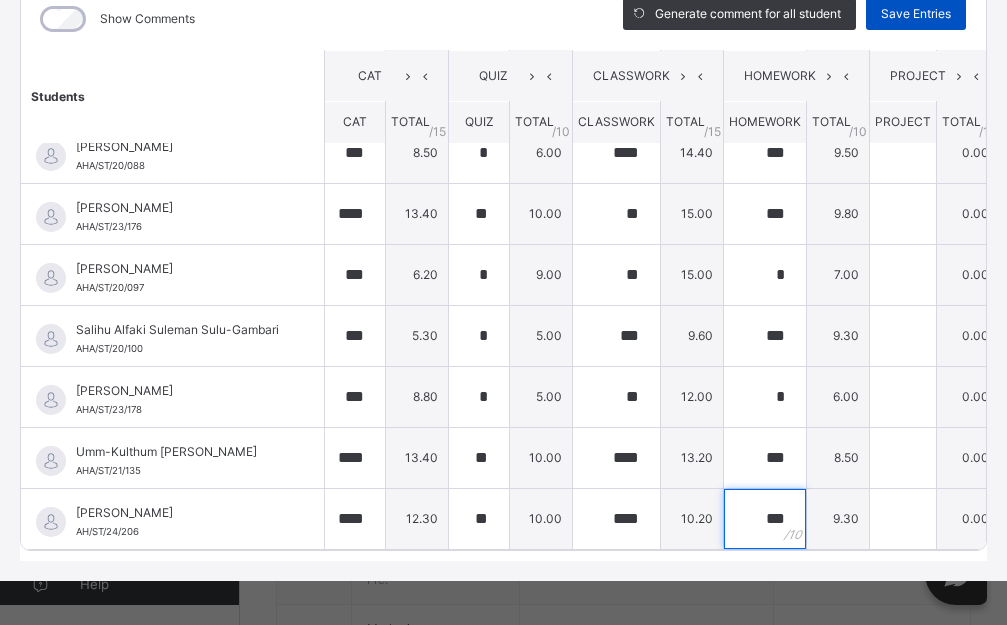 type on "***" 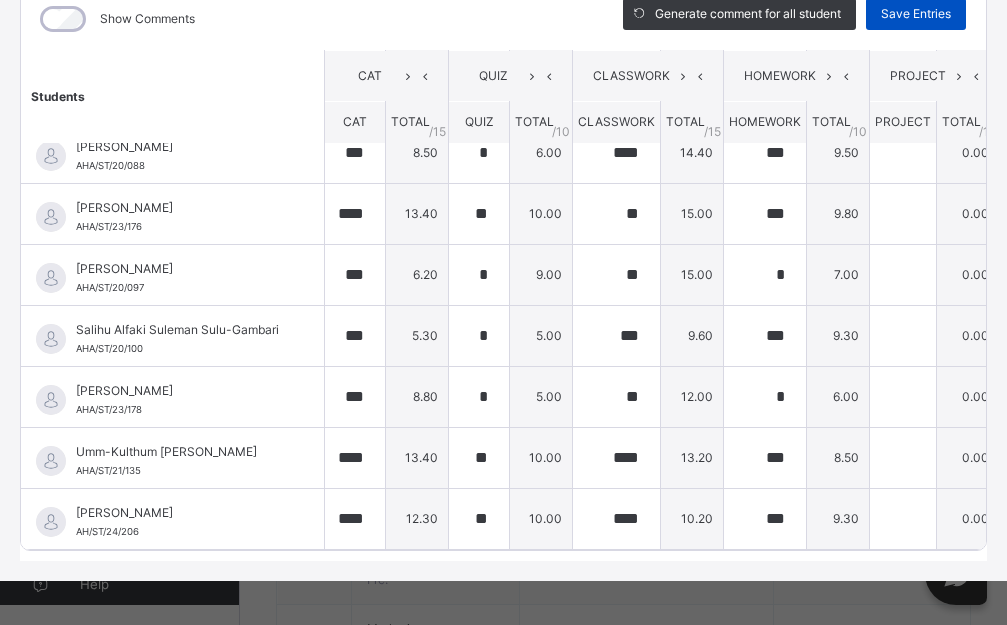 click on "Save Entries" at bounding box center (916, 14) 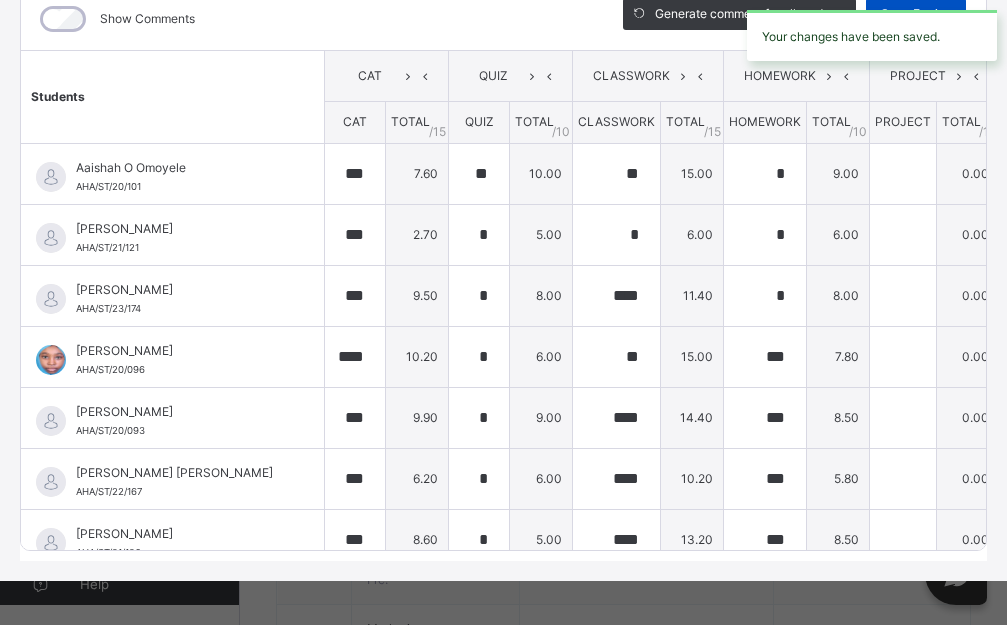 type on "***" 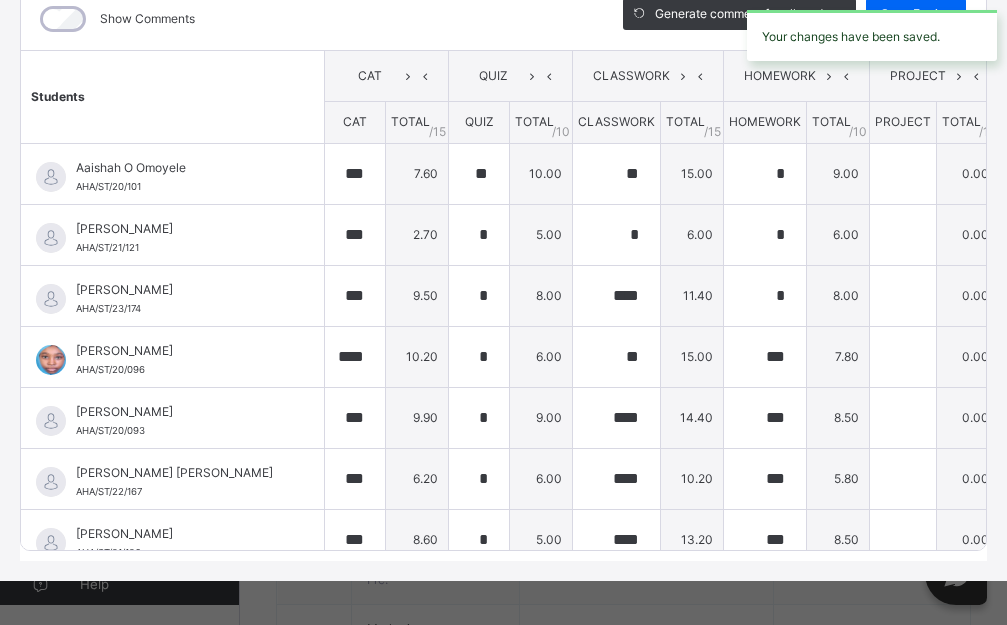 scroll, scrollTop: 303, scrollLeft: 0, axis: vertical 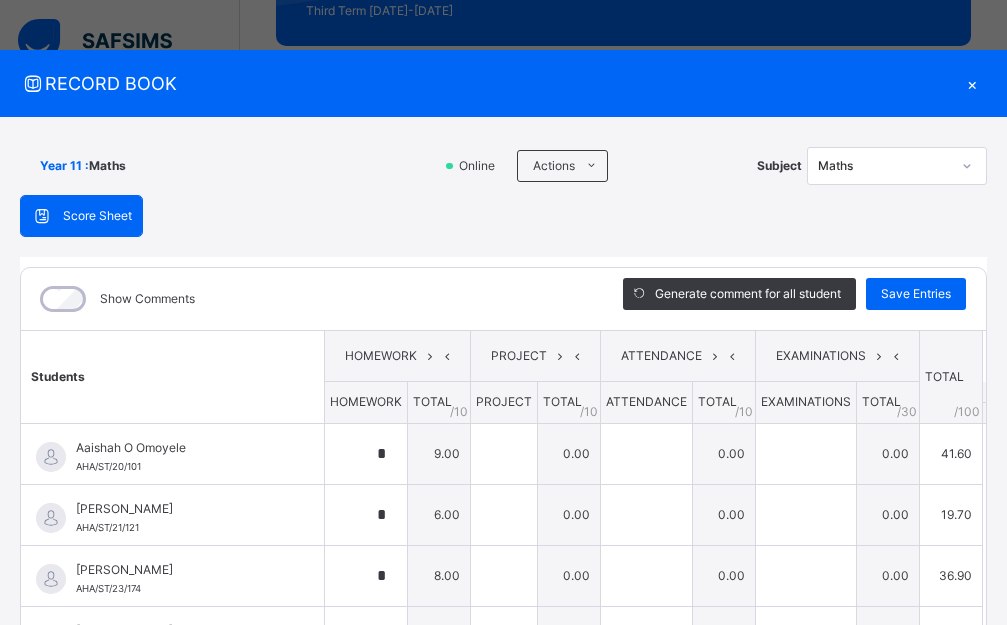 click on "×" at bounding box center [972, 83] 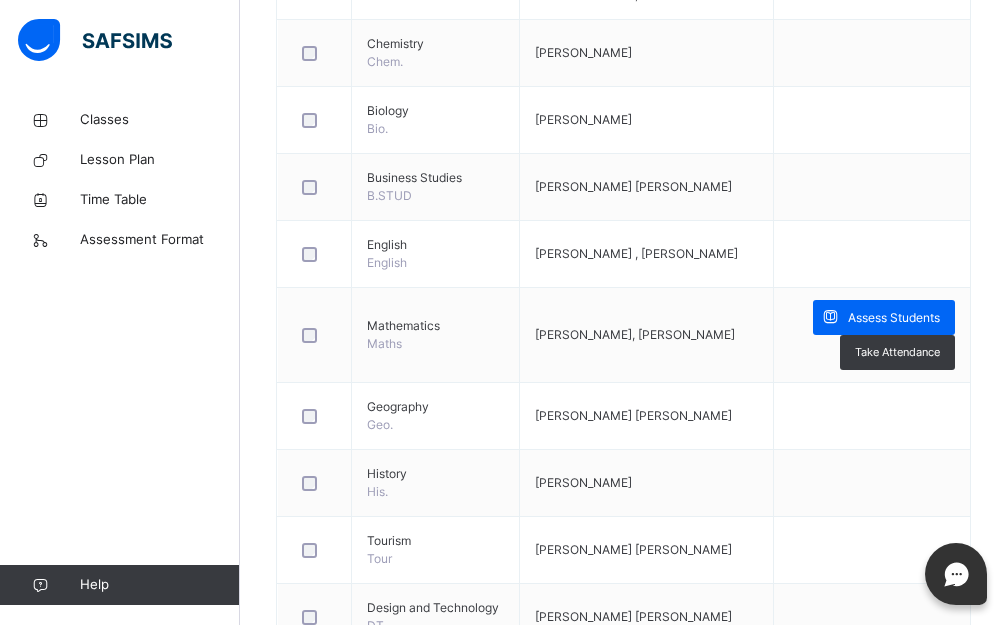 scroll, scrollTop: 700, scrollLeft: 0, axis: vertical 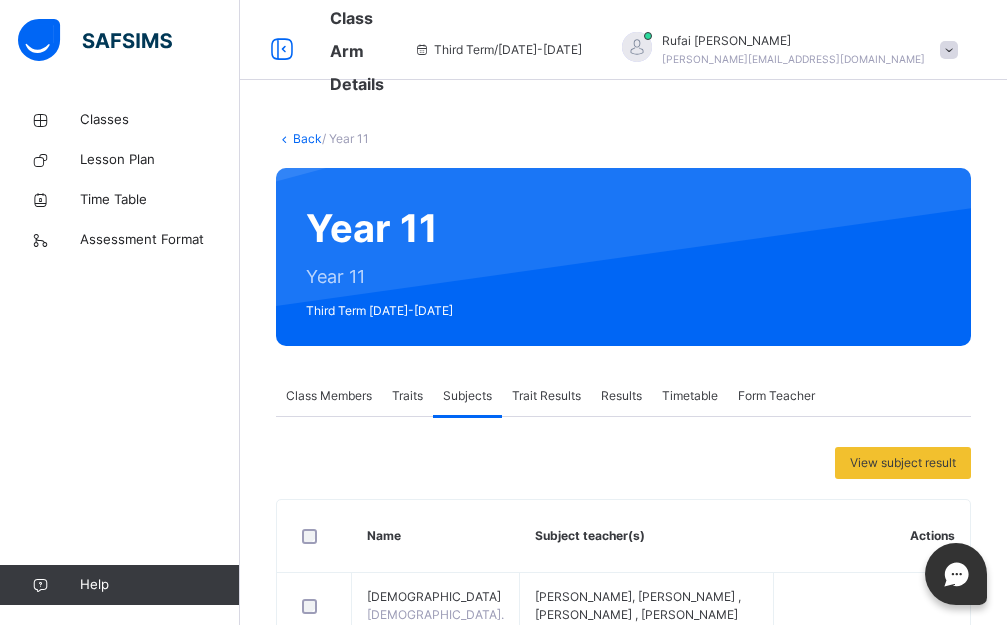 click at bounding box center [949, 50] 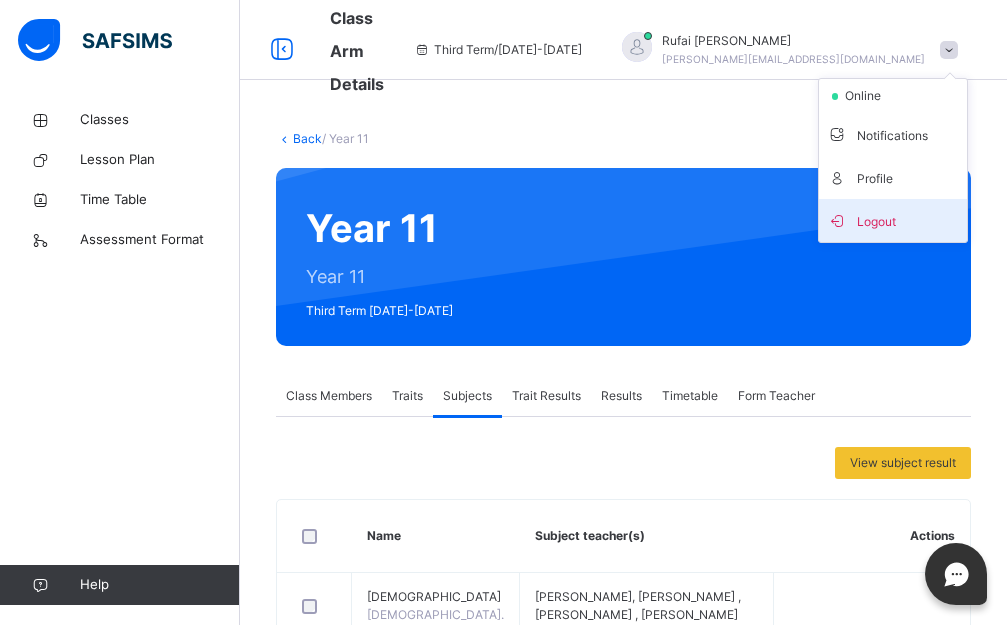 click on "Logout" at bounding box center (893, 220) 